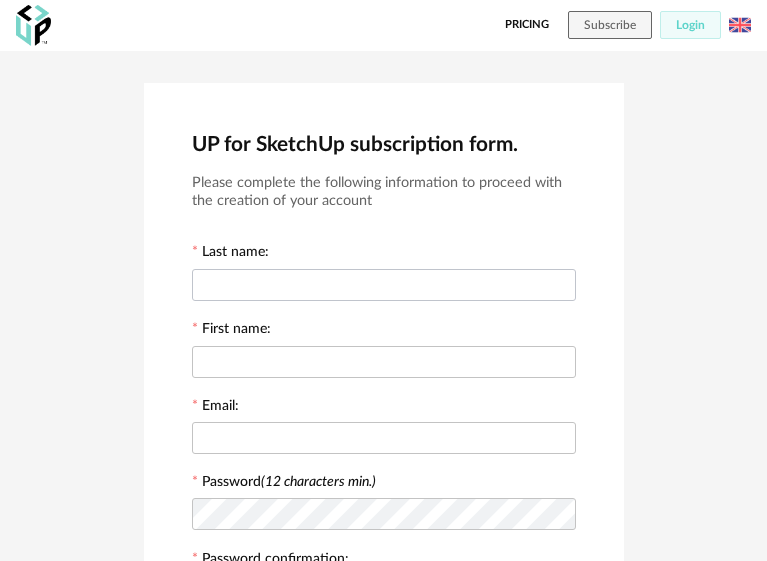 scroll, scrollTop: 100, scrollLeft: 0, axis: vertical 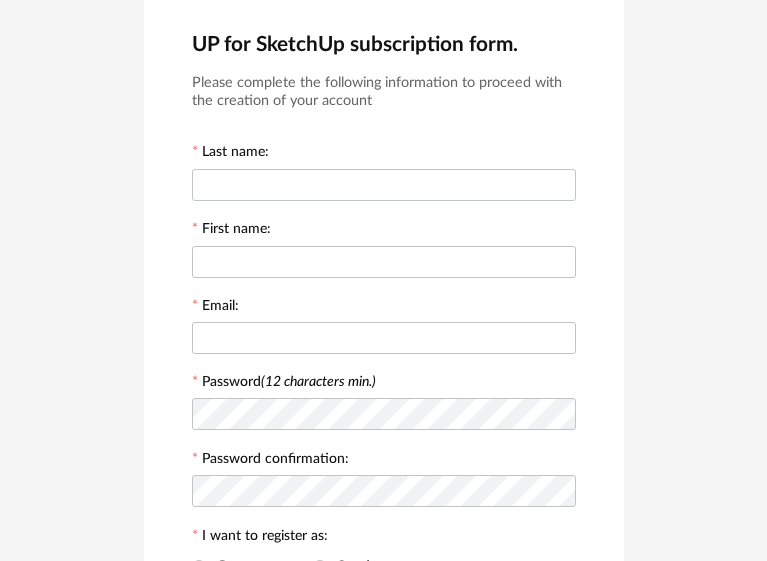 click at bounding box center [384, 185] 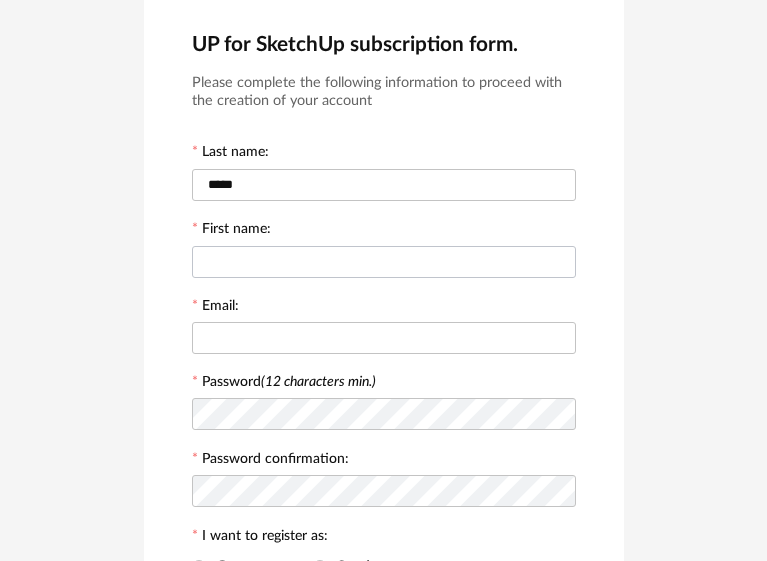 type on "*****" 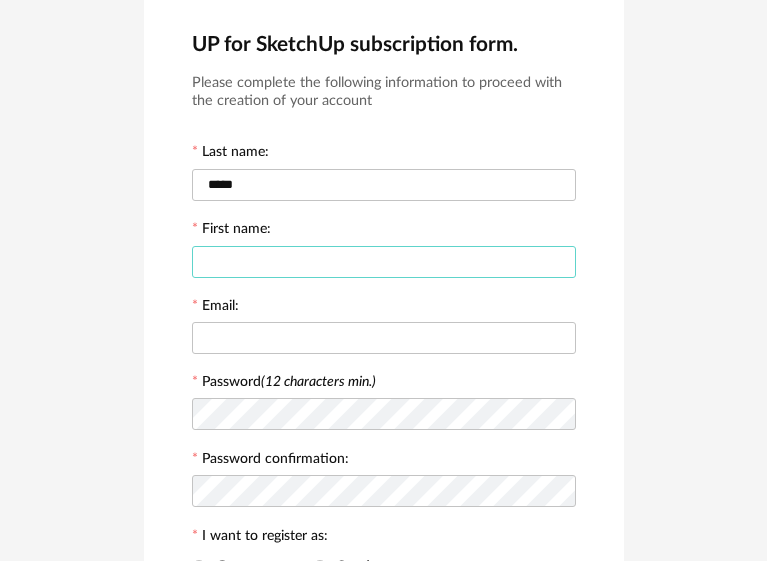 click at bounding box center [384, 262] 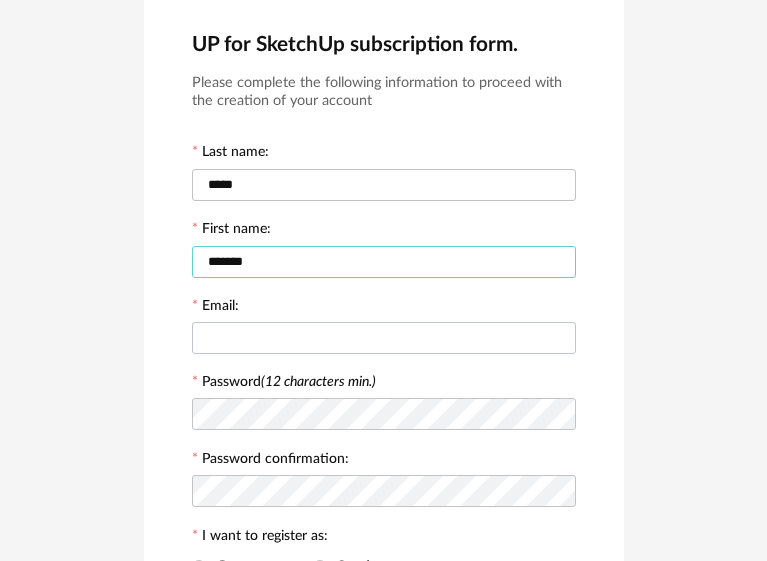 type on "*******" 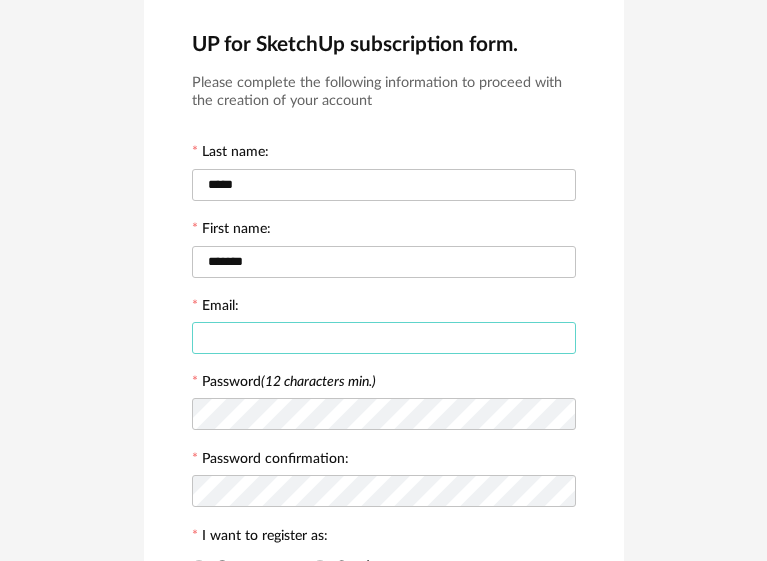 click at bounding box center [384, 338] 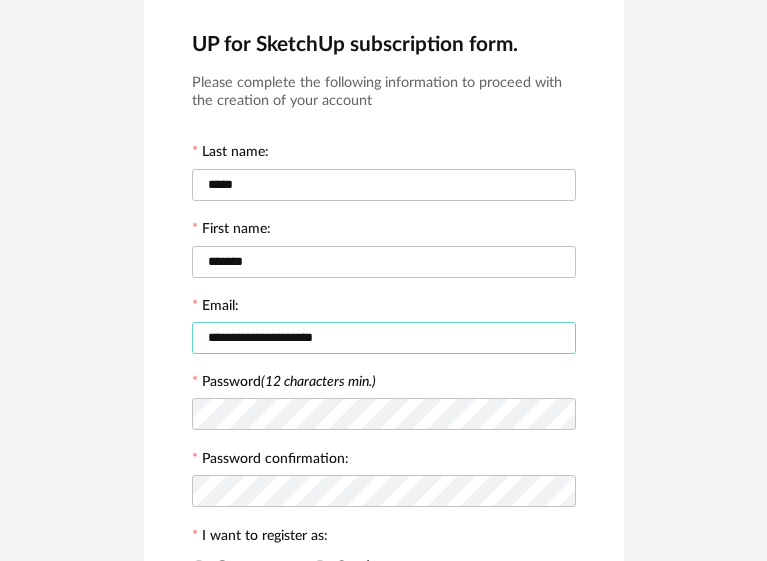 type on "**********" 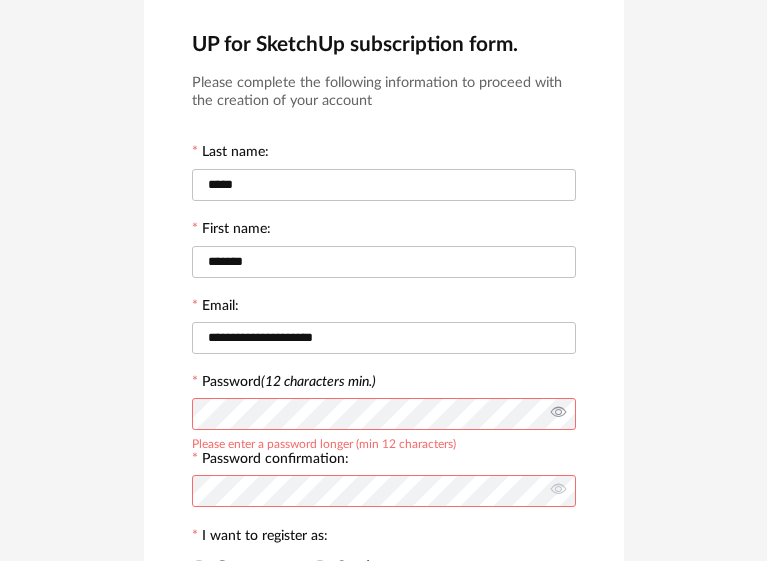 click at bounding box center (558, 414) 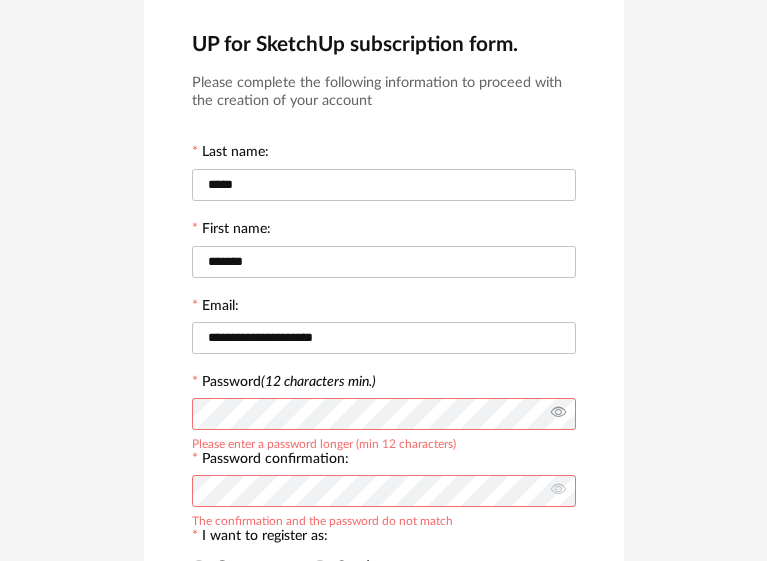 click at bounding box center (558, 414) 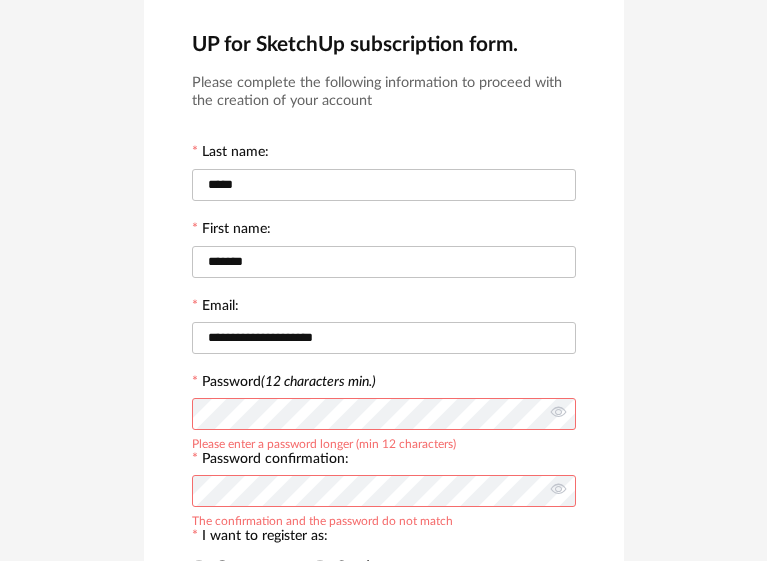 click on "**********" at bounding box center [383, 404] 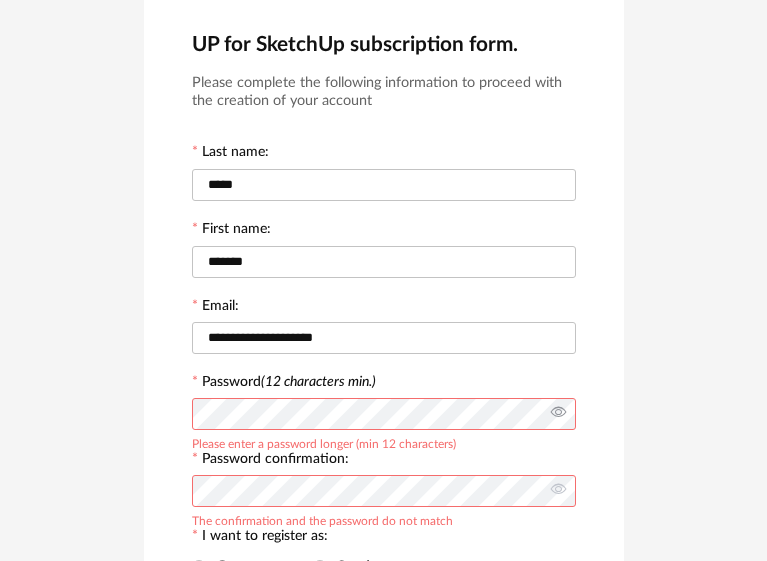click at bounding box center (558, 414) 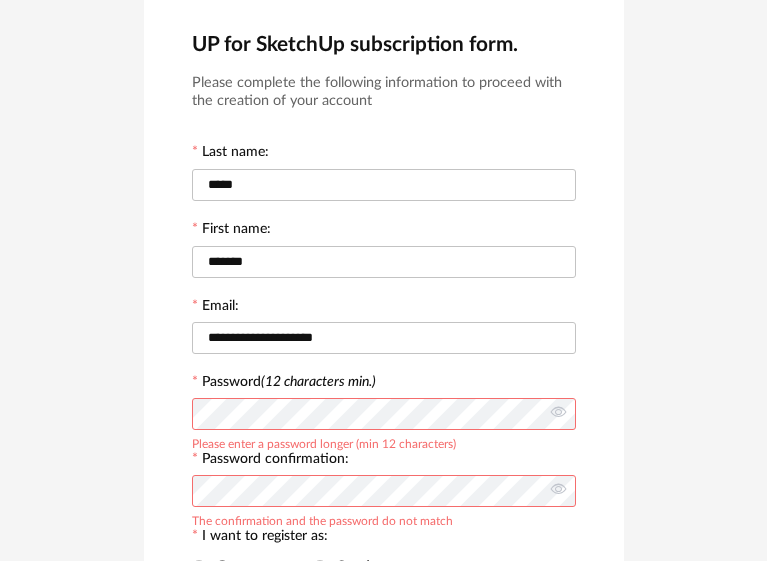 click on "**********" at bounding box center (383, 404) 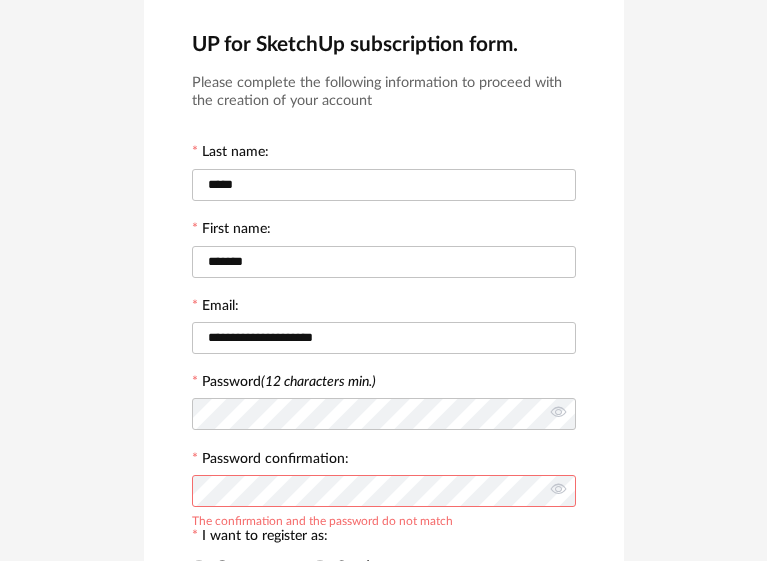 click on "**********" at bounding box center (383, 404) 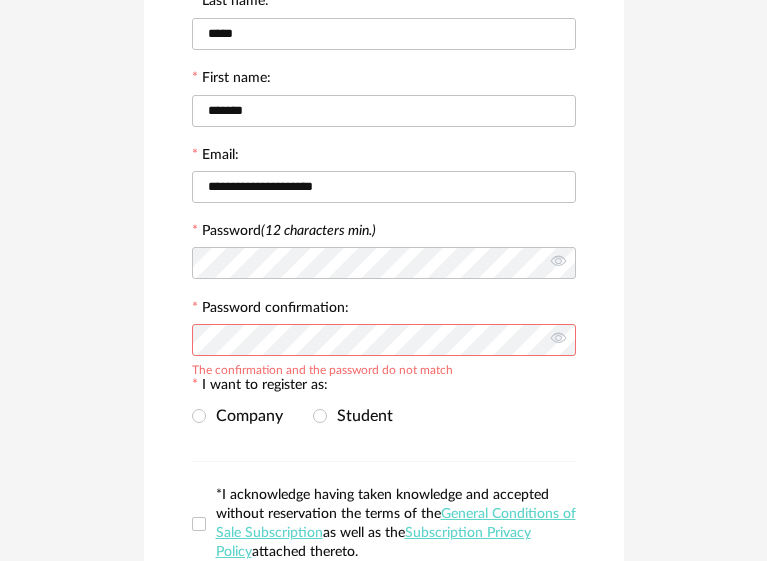 scroll, scrollTop: 435, scrollLeft: 0, axis: vertical 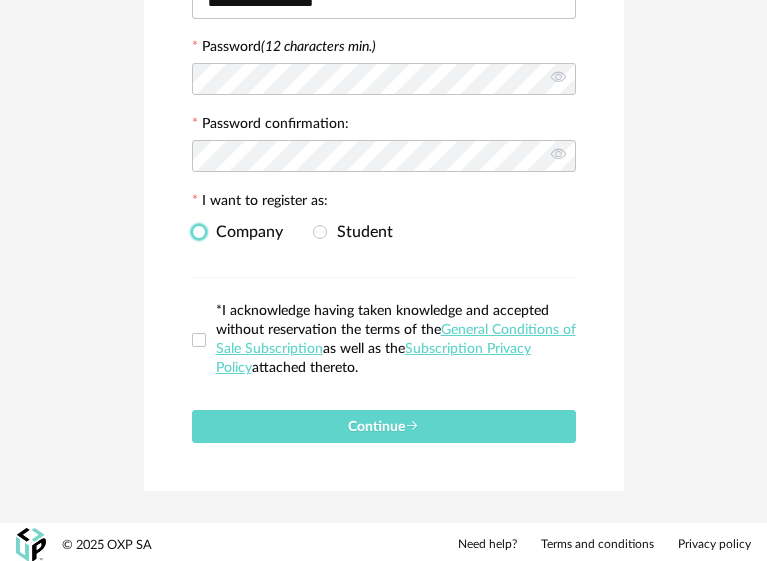 click at bounding box center (199, 232) 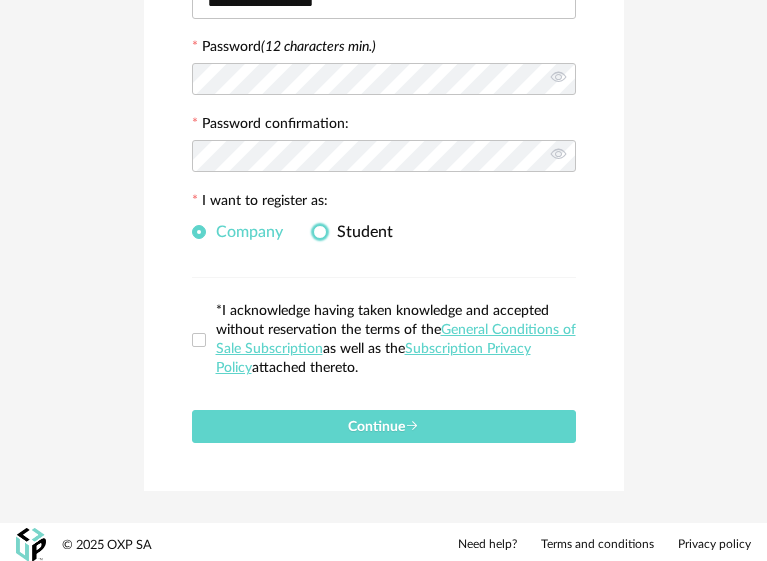 click at bounding box center (320, 232) 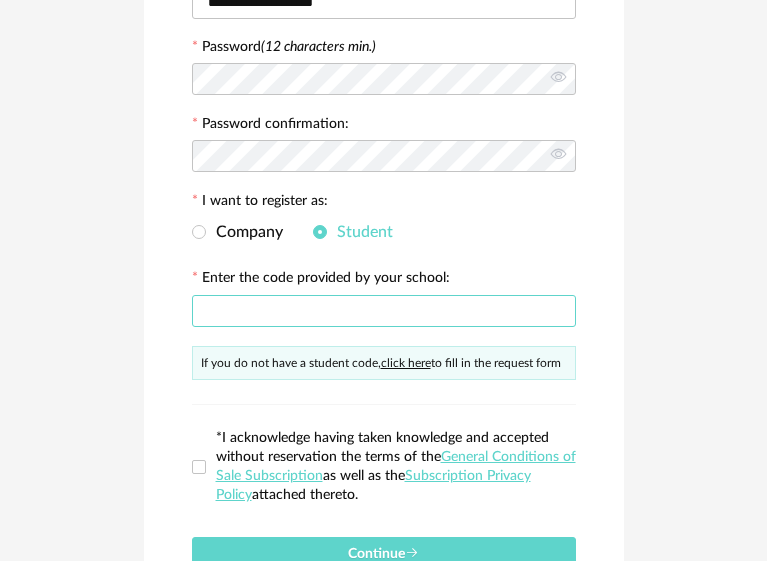 click at bounding box center (384, 311) 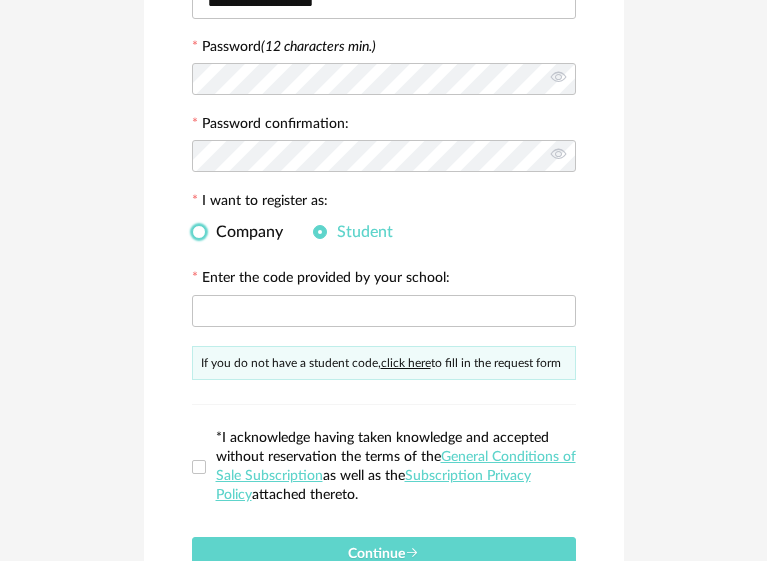 click at bounding box center [199, 232] 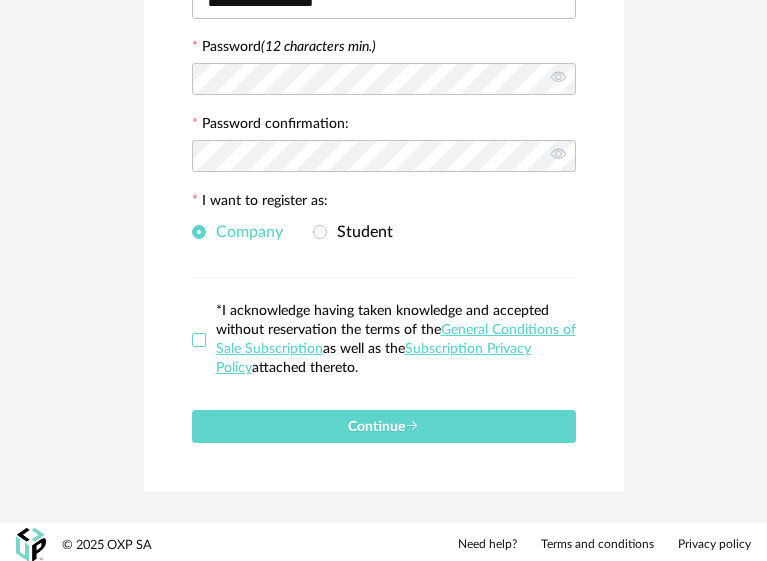 click at bounding box center [199, 340] 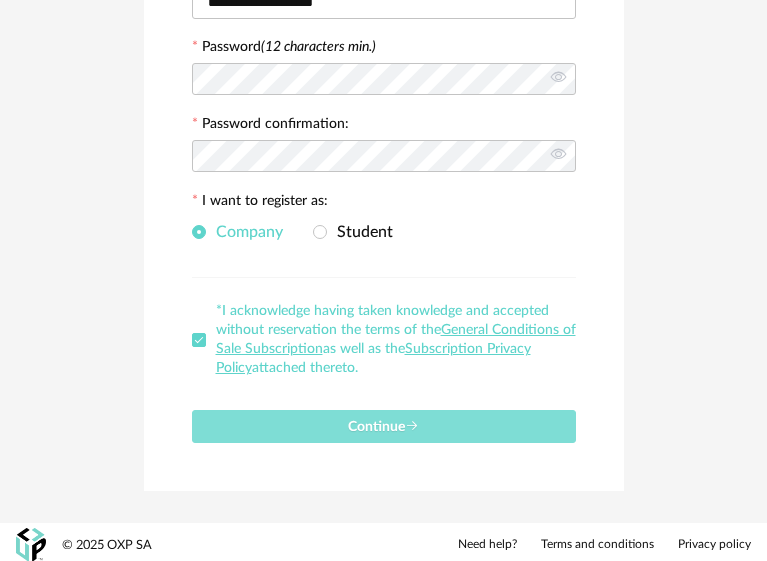 click on "Continue" at bounding box center [384, 426] 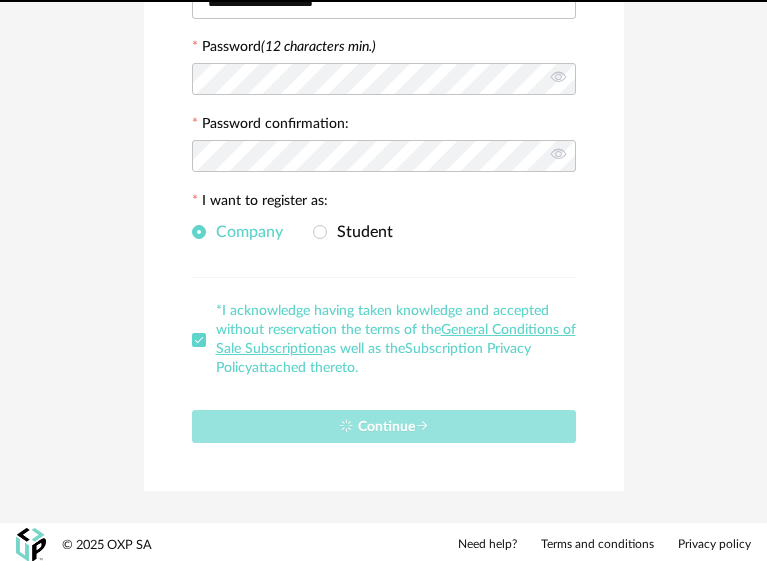 type 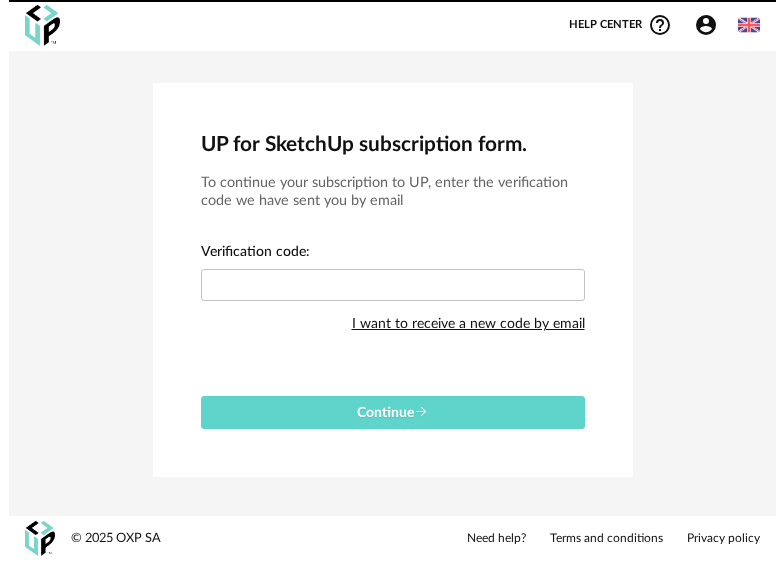 scroll, scrollTop: 0, scrollLeft: 0, axis: both 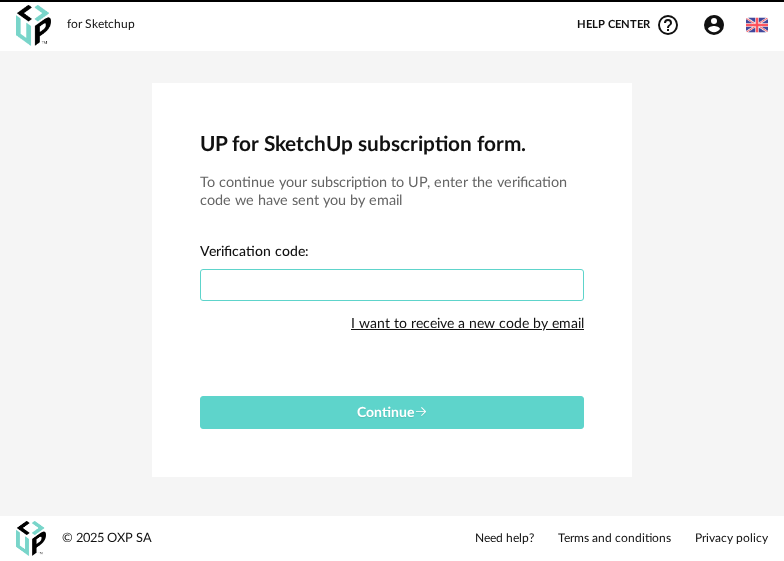 click at bounding box center [392, 285] 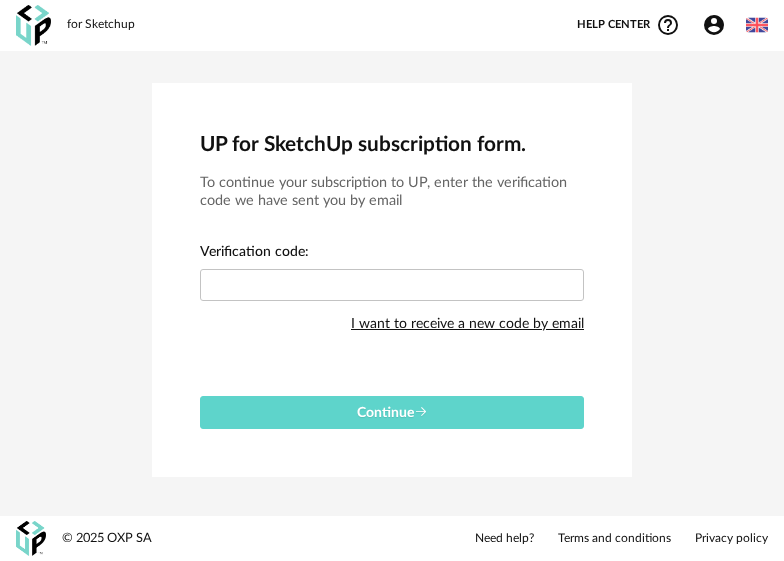 click on "I want to receive a new code by email" at bounding box center [467, 324] 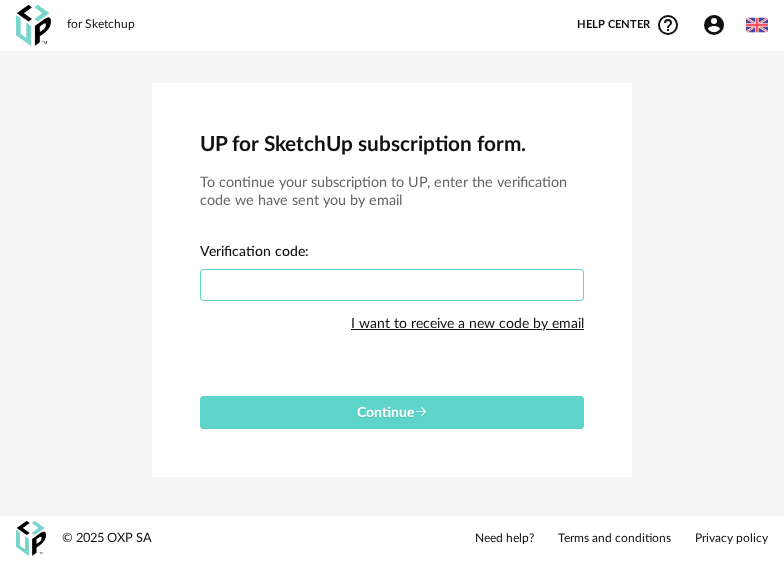 click at bounding box center [392, 285] 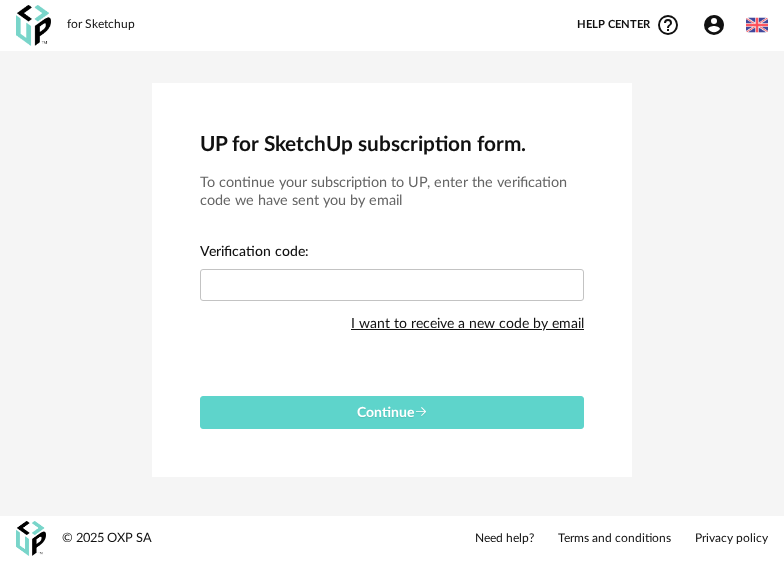 drag, startPoint x: 218, startPoint y: 183, endPoint x: 301, endPoint y: 180, distance: 83.0542 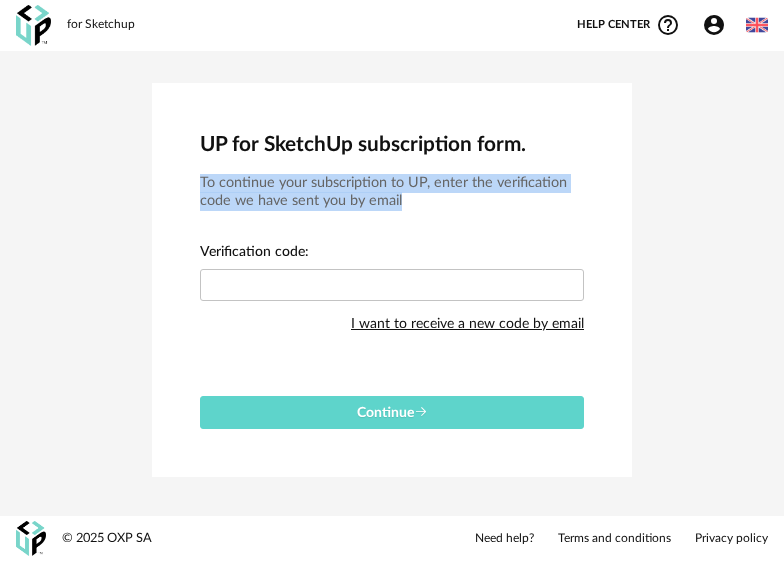 drag, startPoint x: 194, startPoint y: 178, endPoint x: 428, endPoint y: 208, distance: 235.91524 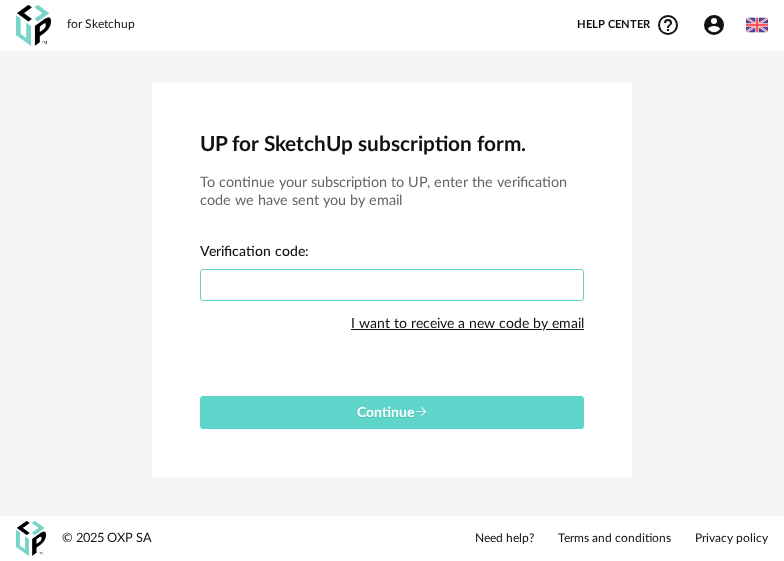 click at bounding box center (392, 285) 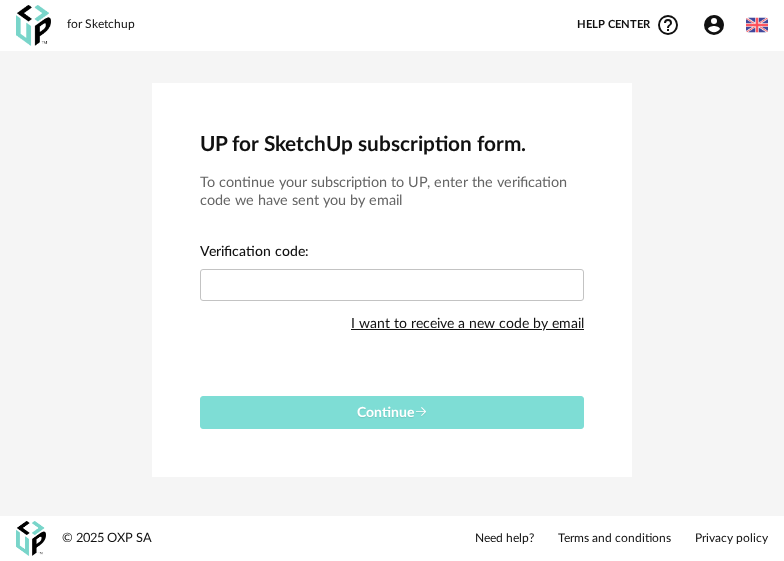 click on "Continue" at bounding box center (392, 413) 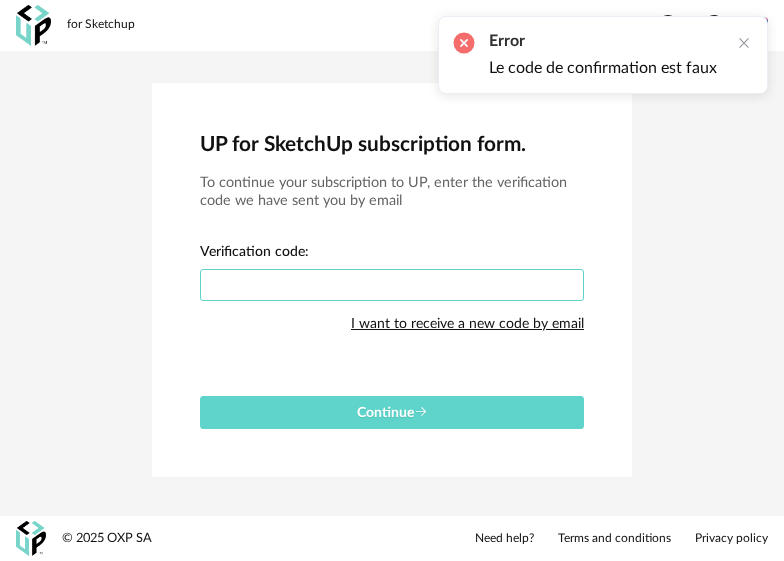 click at bounding box center [392, 285] 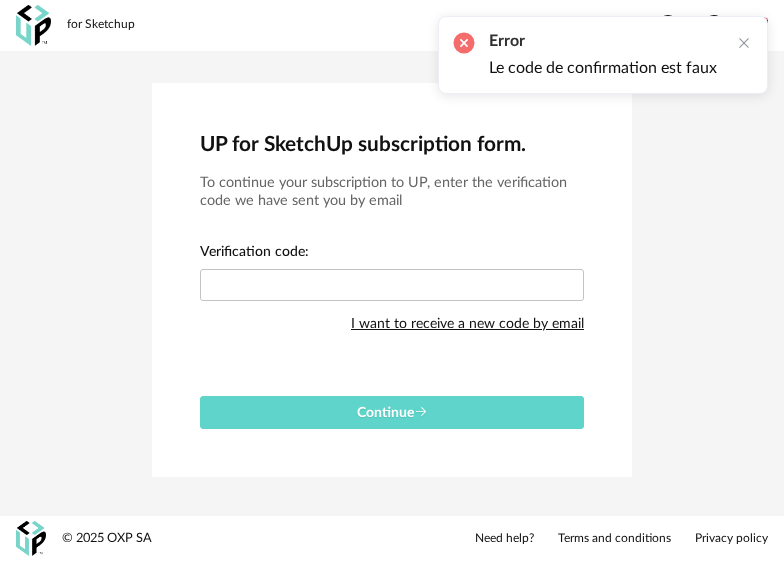 click on "To continue your subscription to UP, enter the verification code we have sent you by email   Verification code:
I want to receive a new code by email
Continue" at bounding box center [392, 301] 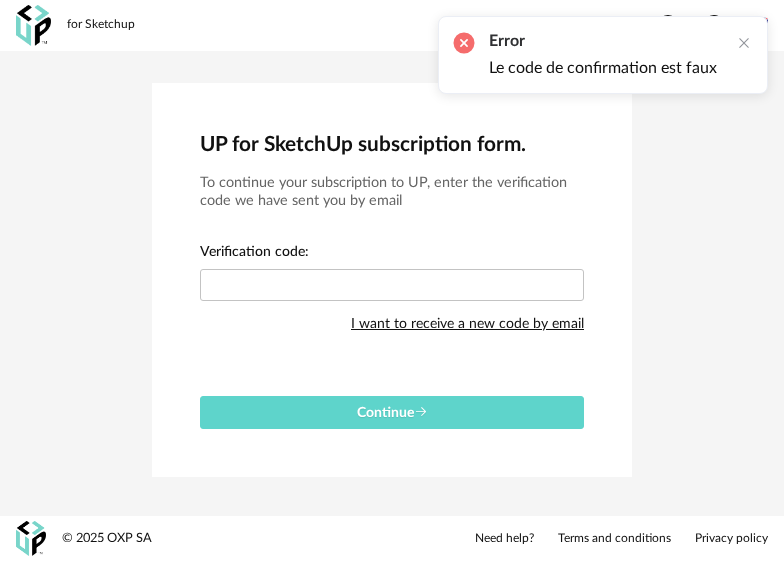 drag, startPoint x: 744, startPoint y: 43, endPoint x: 730, endPoint y: 55, distance: 18.439089 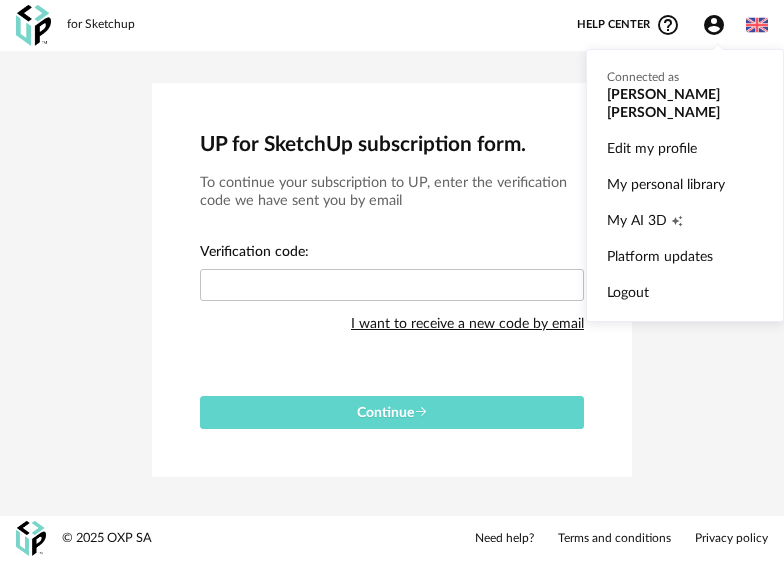 click on "Account Circle icon" 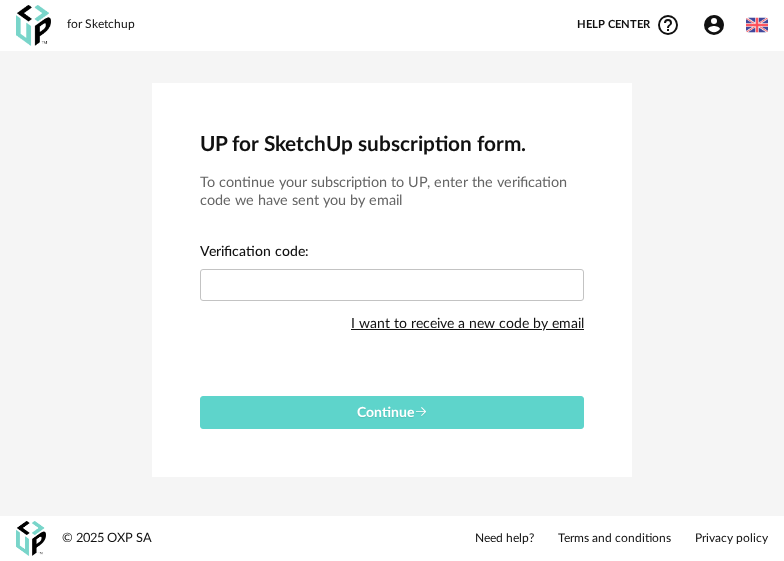 click on "Account Circle icon" 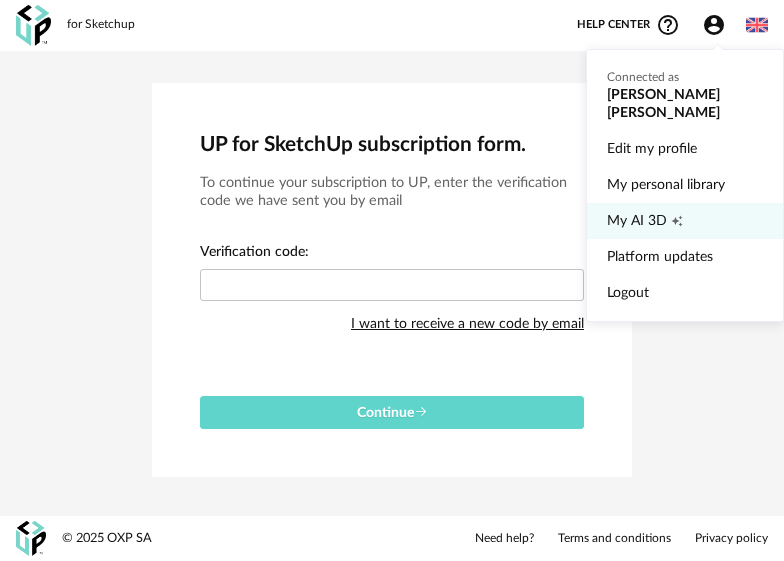 click on "My AI 3D" at bounding box center [637, 221] 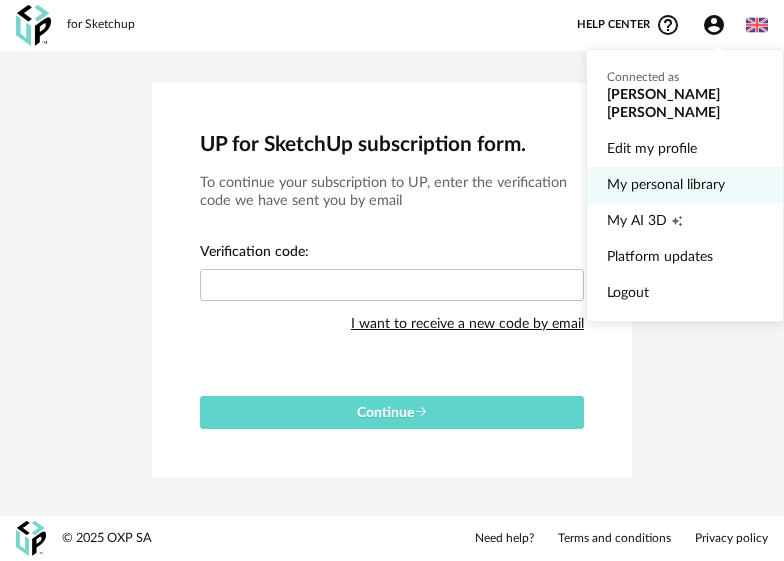 click on "My personal library" at bounding box center (685, 185) 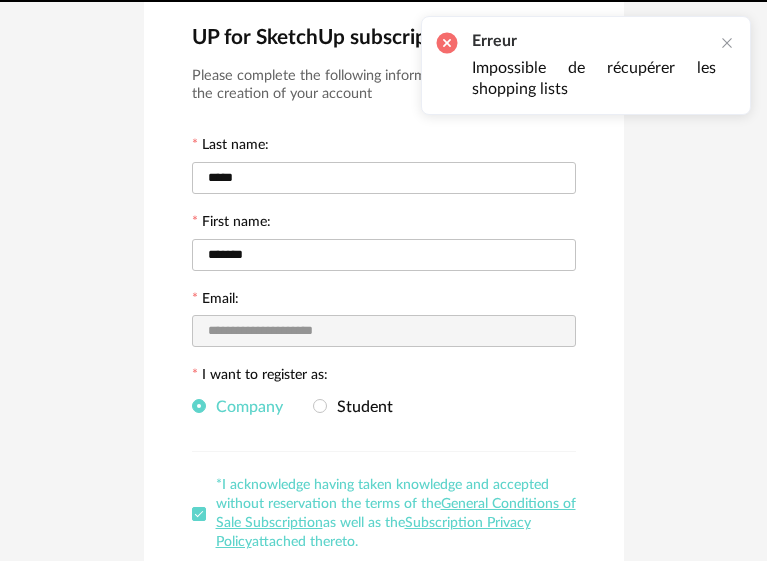 scroll, scrollTop: 283, scrollLeft: 0, axis: vertical 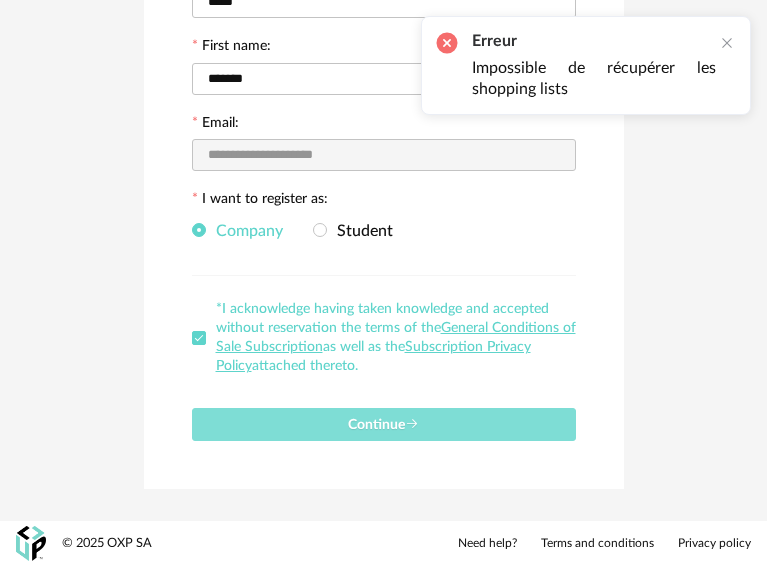 drag, startPoint x: 343, startPoint y: 418, endPoint x: 358, endPoint y: 420, distance: 15.132746 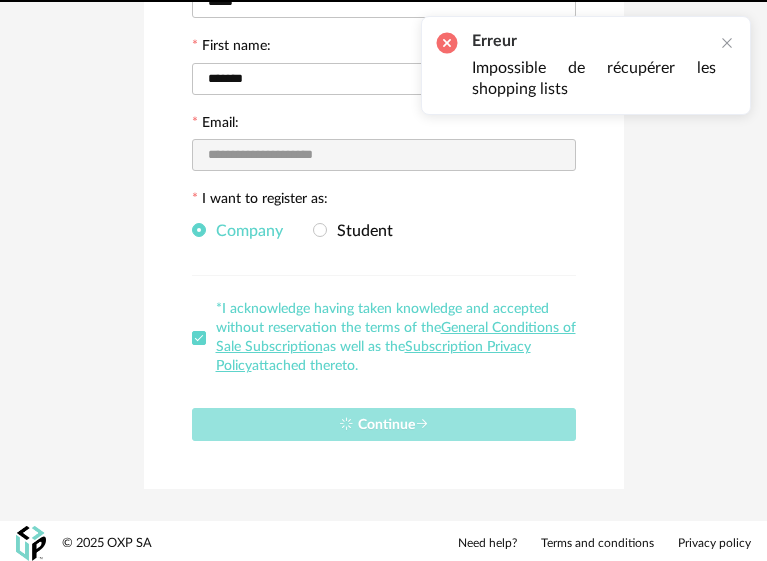 type 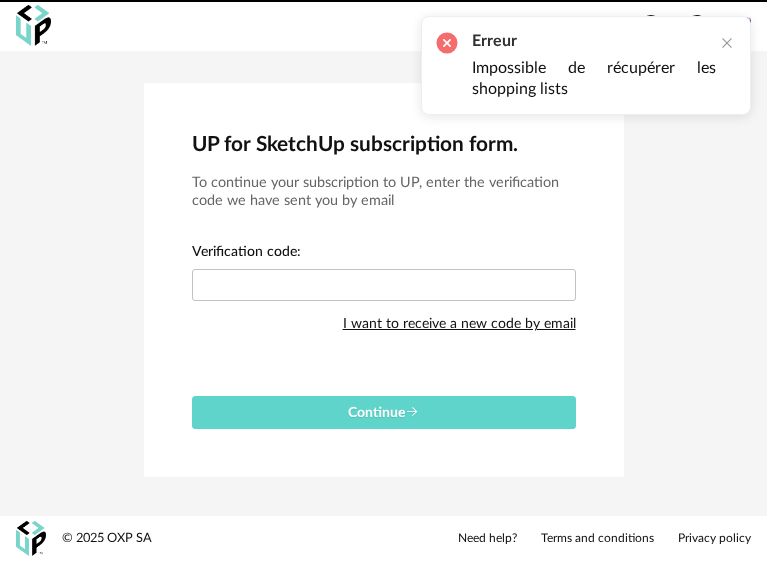 scroll, scrollTop: 0, scrollLeft: 0, axis: both 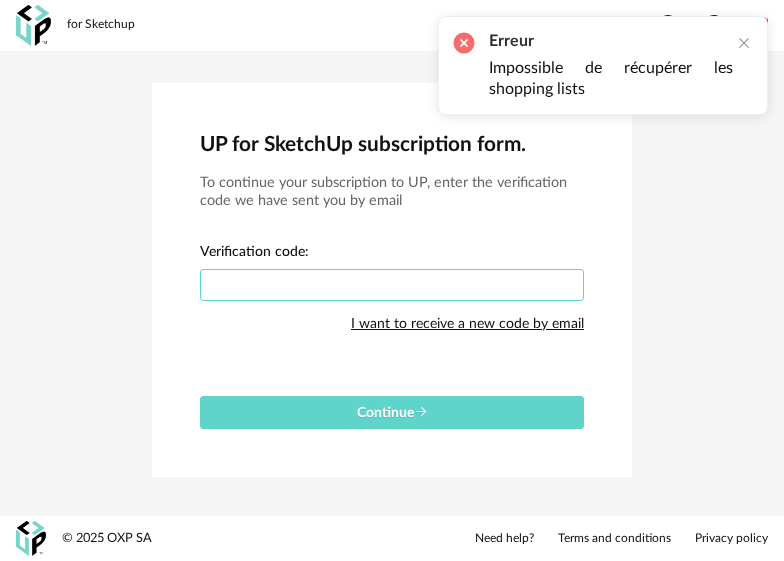 click at bounding box center (392, 285) 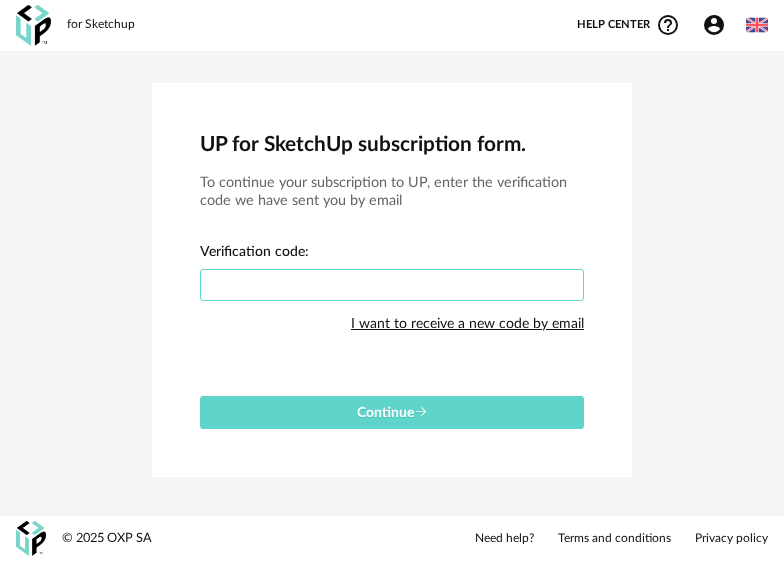 click at bounding box center (392, 285) 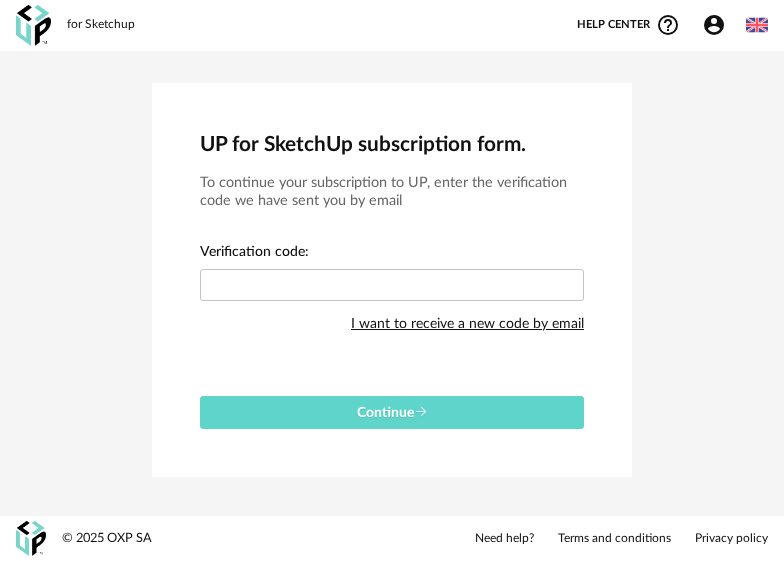 click on "I want to receive a new code by email" at bounding box center (467, 324) 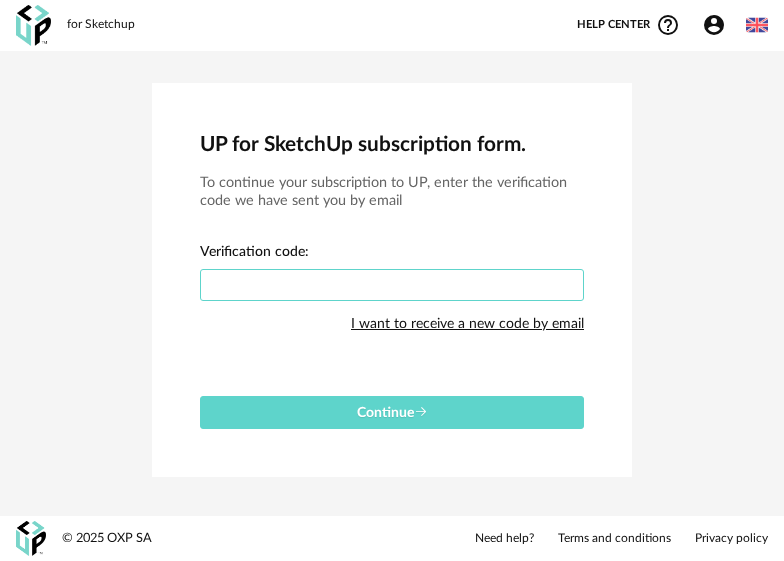 click at bounding box center [392, 285] 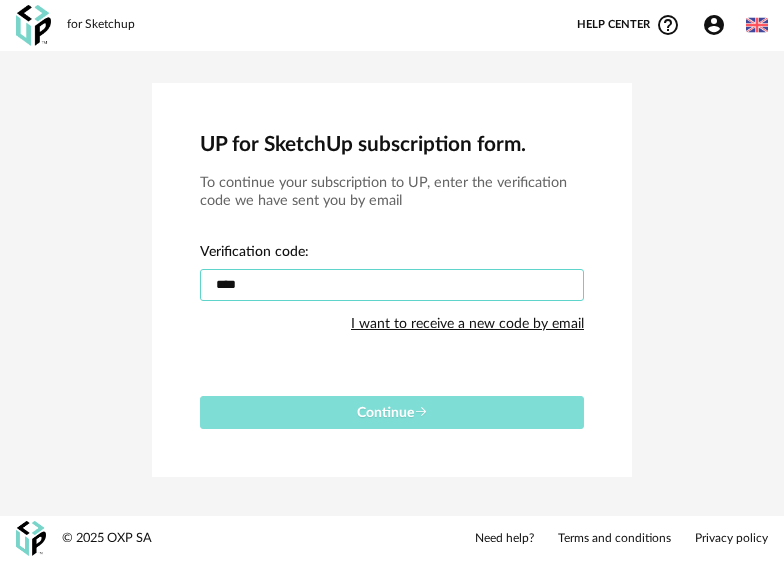 type on "****" 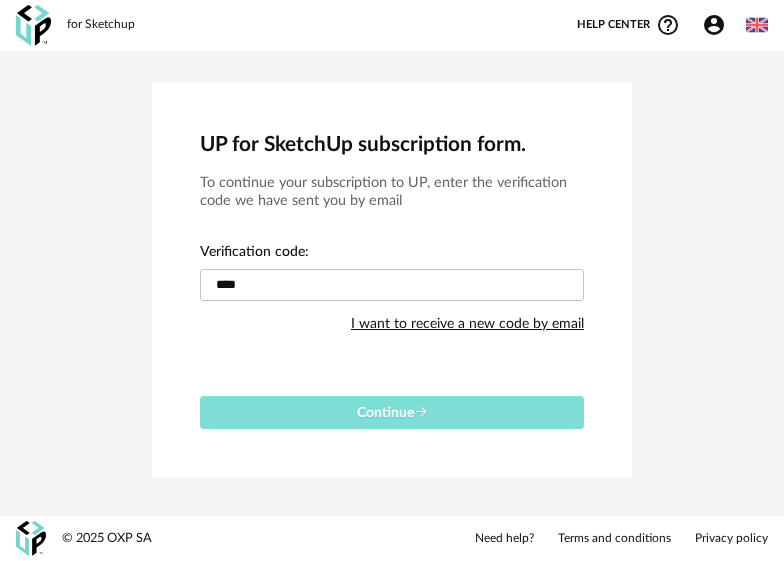 click on "Continue" at bounding box center [392, 412] 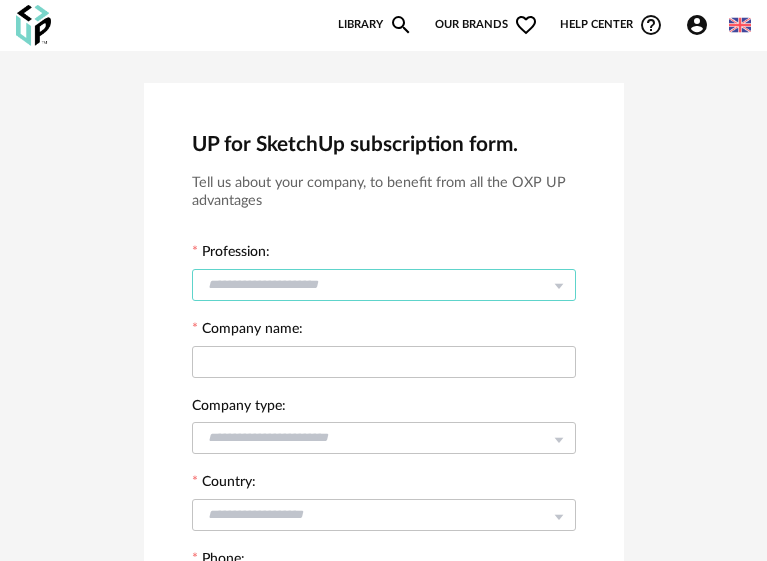 click at bounding box center (384, 285) 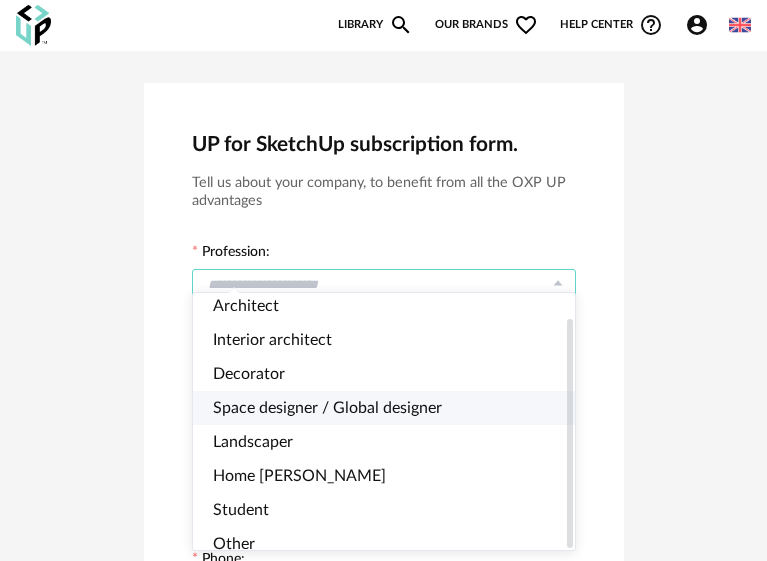 scroll, scrollTop: 27, scrollLeft: 0, axis: vertical 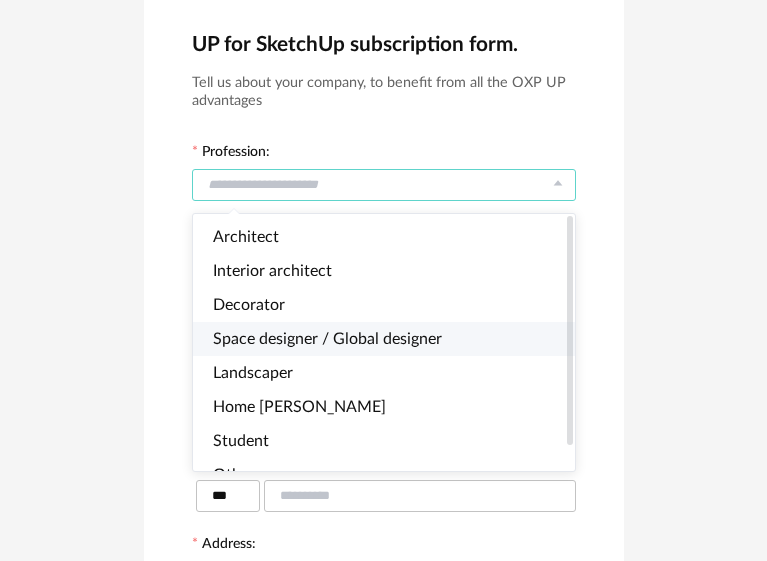 click on "Space designer / Global designer" at bounding box center (392, 339) 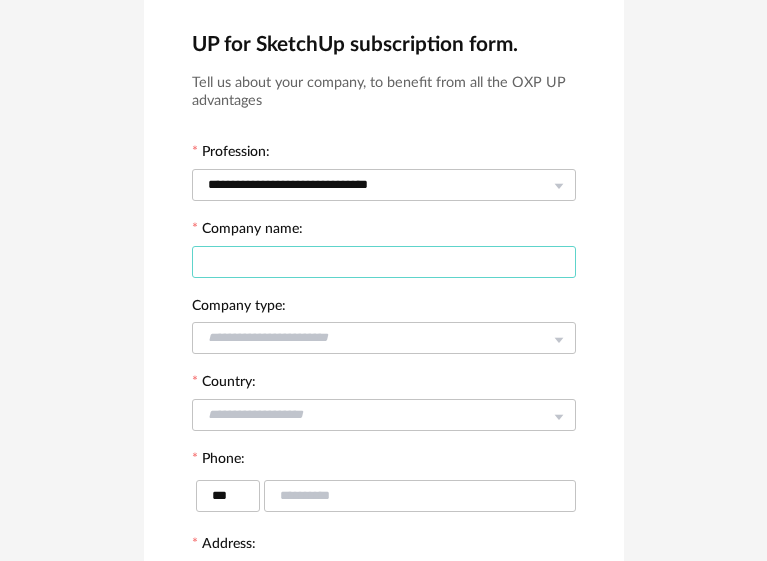click at bounding box center (384, 262) 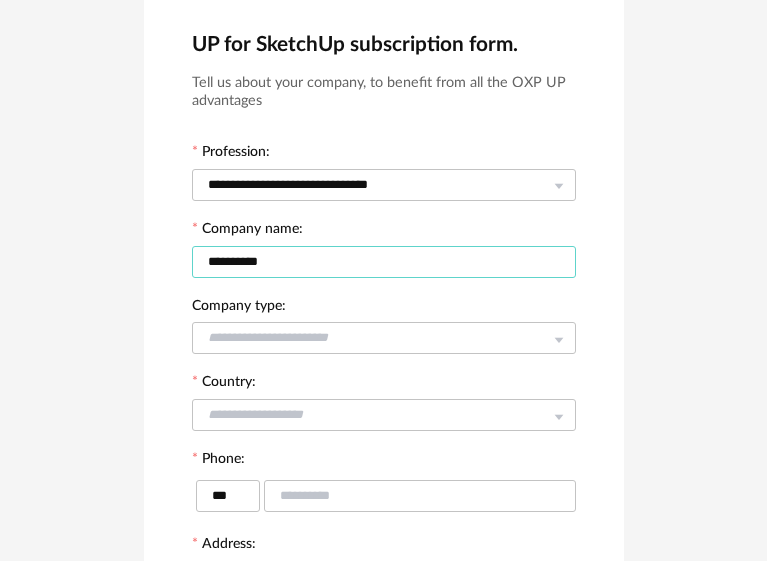 type on "**********" 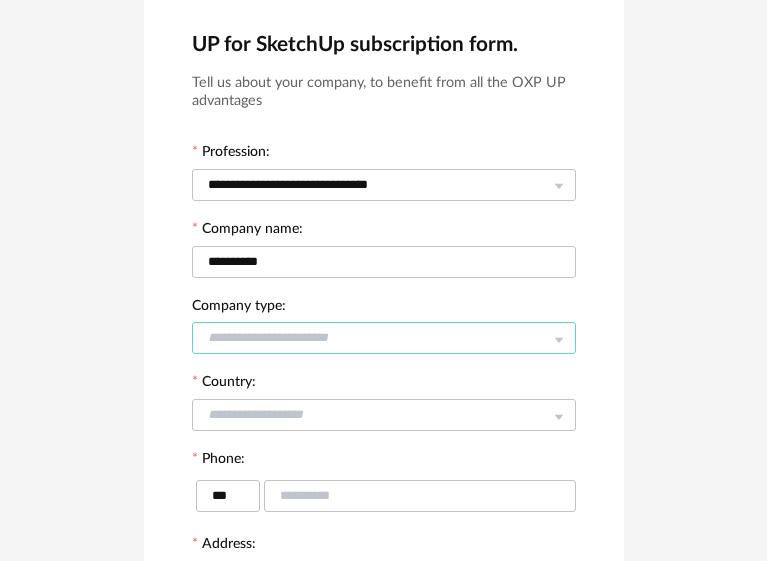 click at bounding box center (384, 338) 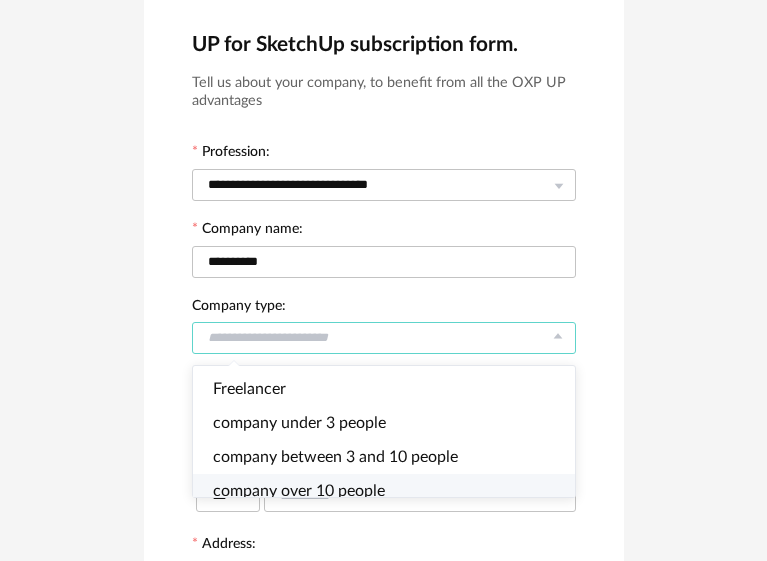 click on "company over 10 people" at bounding box center (299, 491) 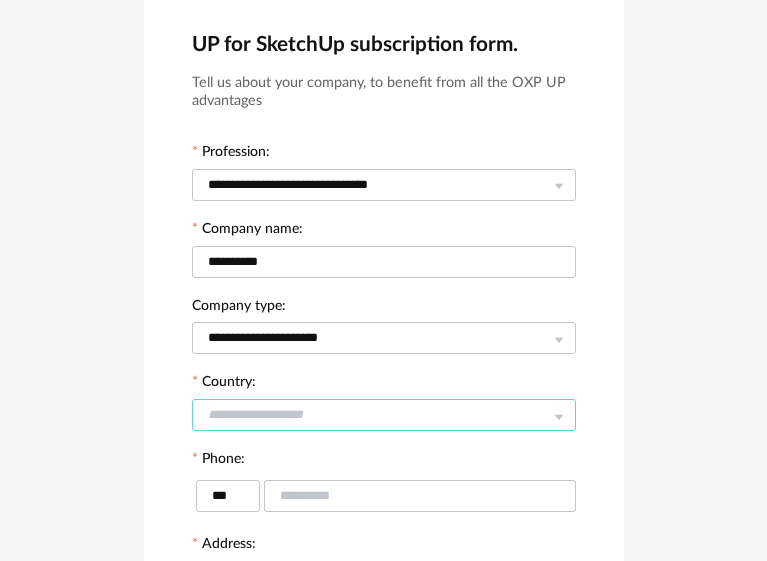 click at bounding box center [384, 415] 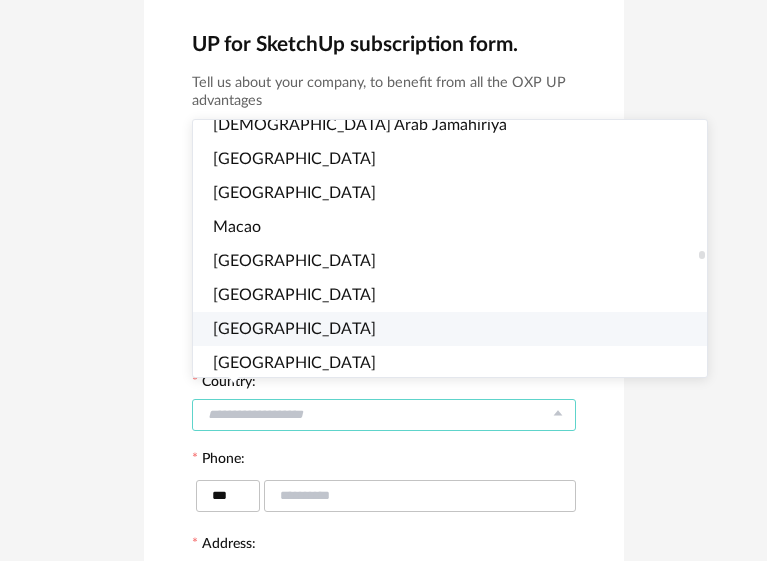 scroll, scrollTop: 4700, scrollLeft: 0, axis: vertical 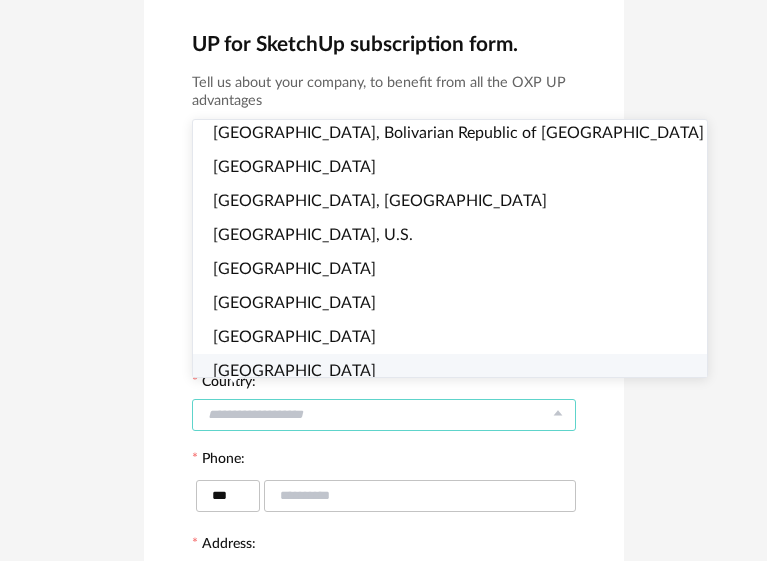 drag, startPoint x: 567, startPoint y: 270, endPoint x: 567, endPoint y: 392, distance: 122 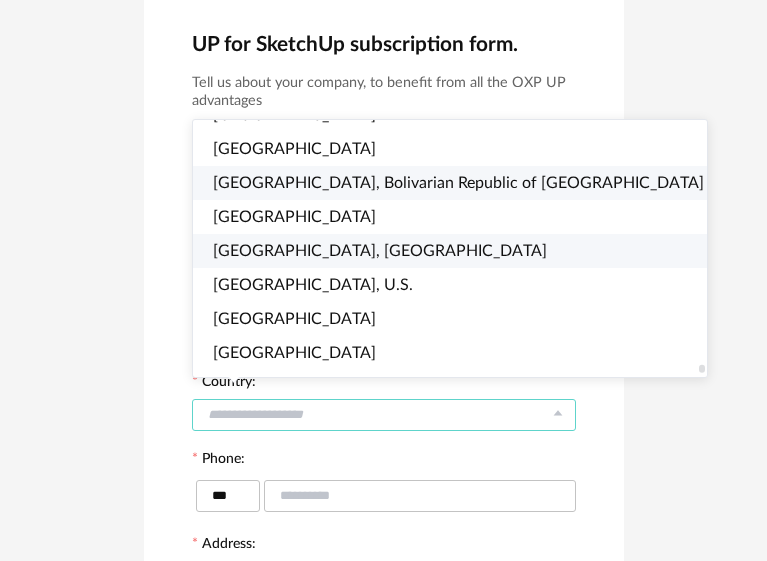 scroll, scrollTop: 7883, scrollLeft: 0, axis: vertical 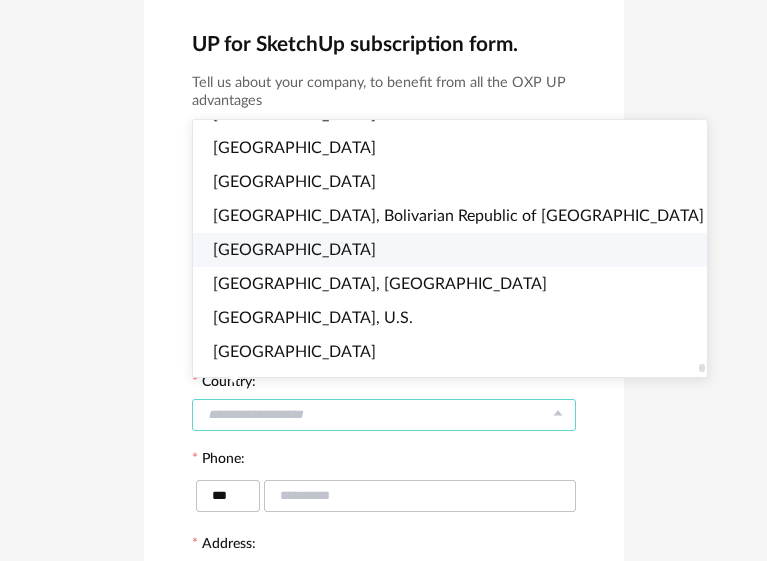 click on "[GEOGRAPHIC_DATA]" at bounding box center (294, 250) 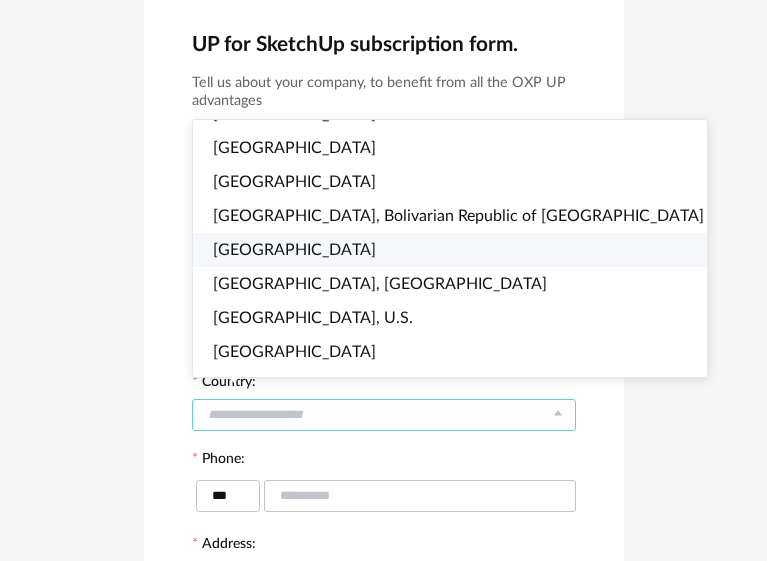 type on "*******" 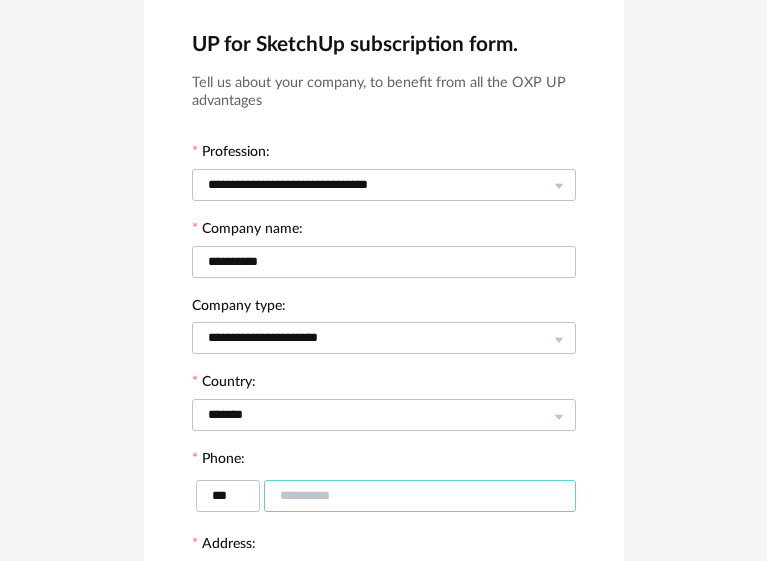 click at bounding box center [420, 496] 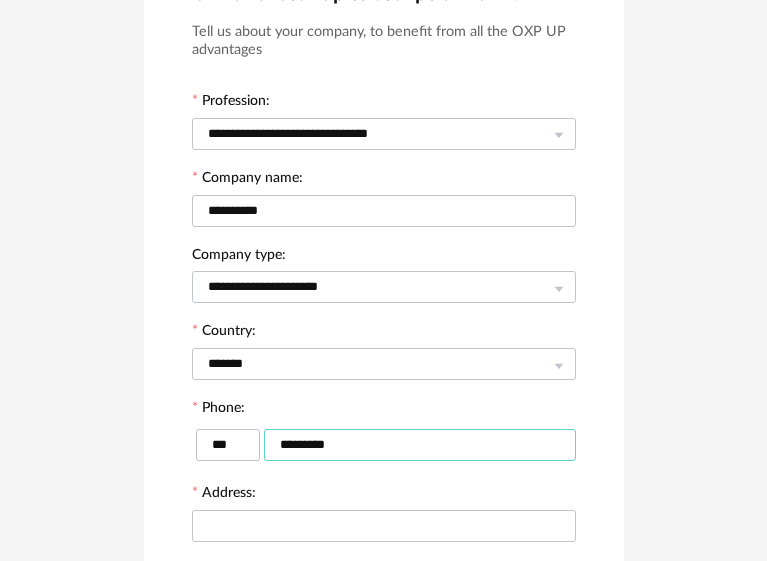 scroll, scrollTop: 200, scrollLeft: 0, axis: vertical 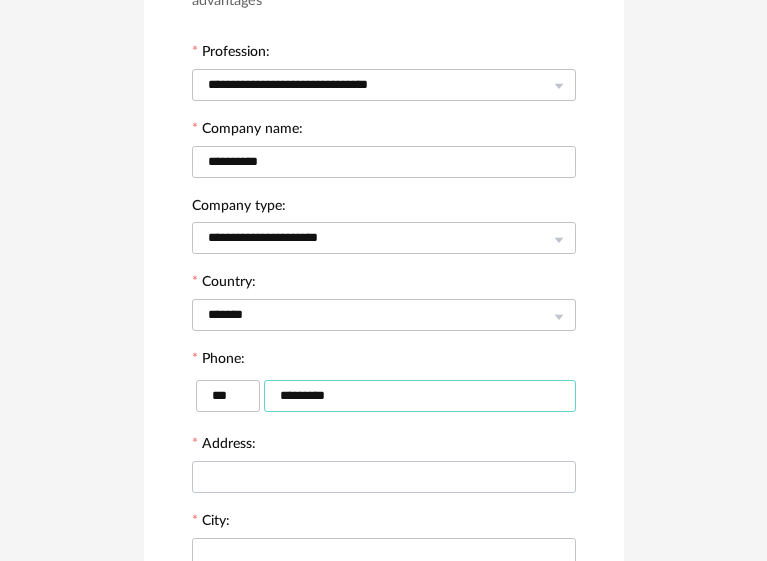 type on "*********" 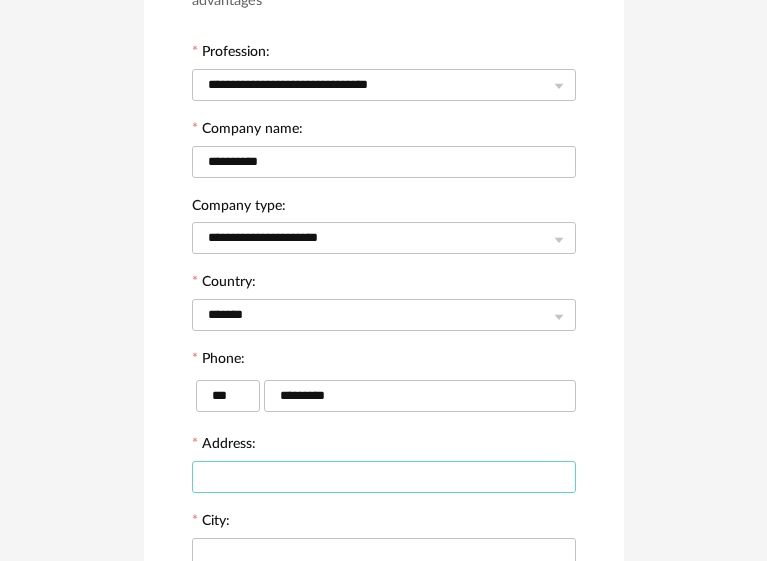 click at bounding box center (384, 477) 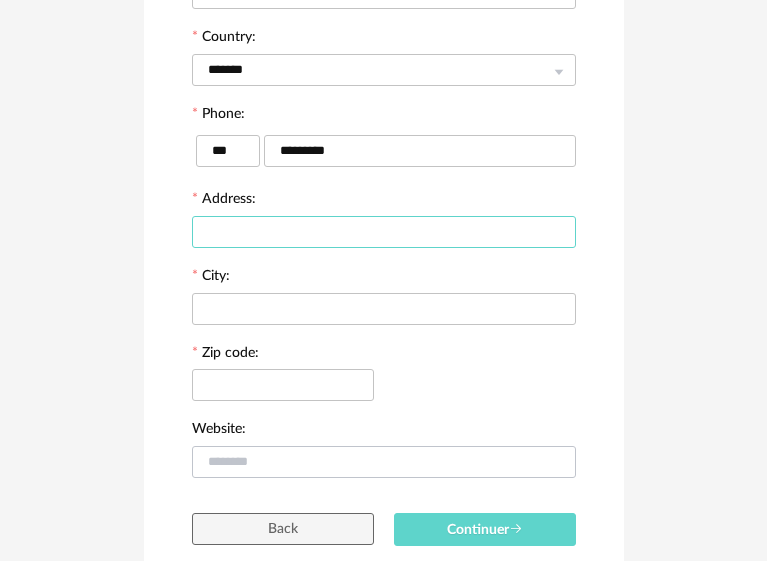 scroll, scrollTop: 500, scrollLeft: 0, axis: vertical 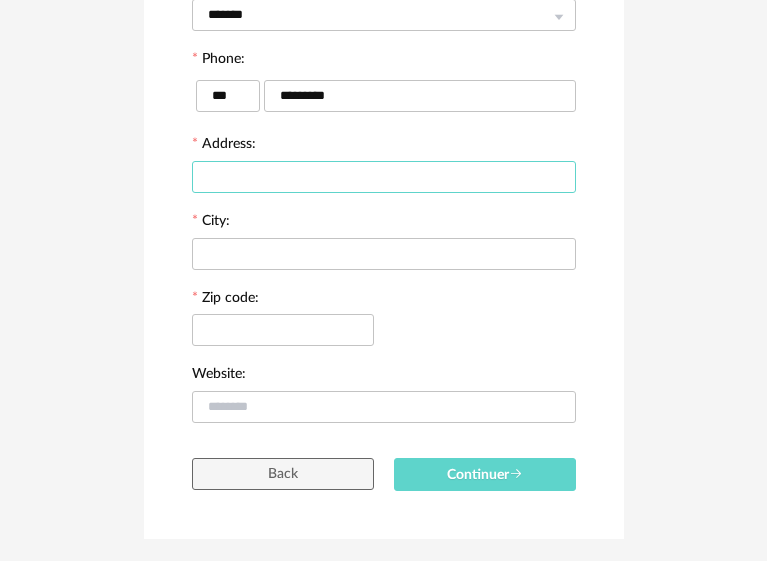 click at bounding box center (384, 177) 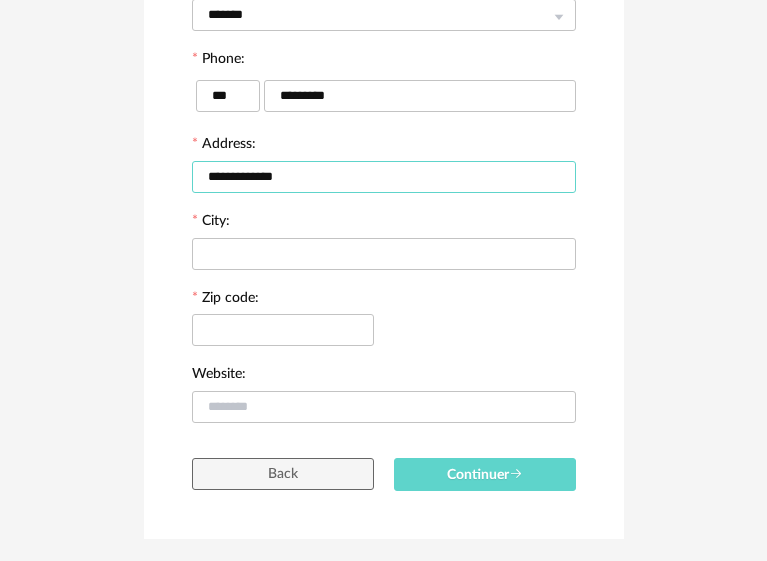drag, startPoint x: 350, startPoint y: 163, endPoint x: 260, endPoint y: 168, distance: 90.13878 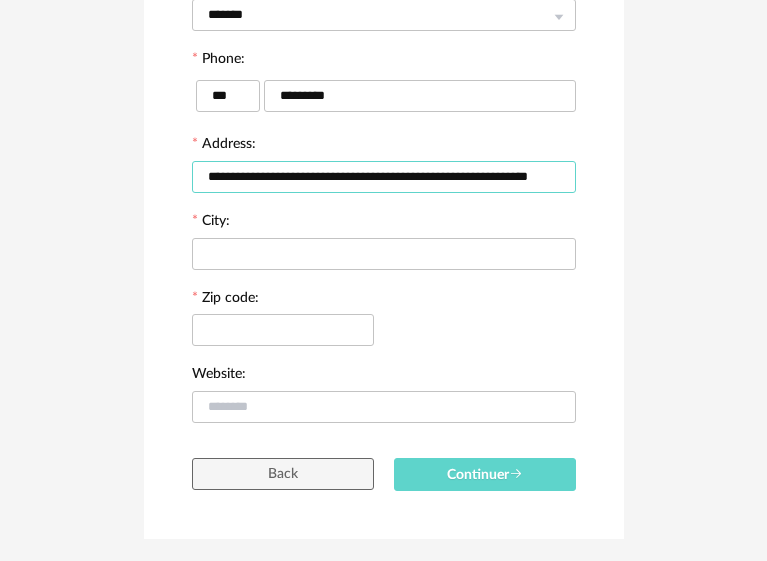 scroll, scrollTop: 0, scrollLeft: 19, axis: horizontal 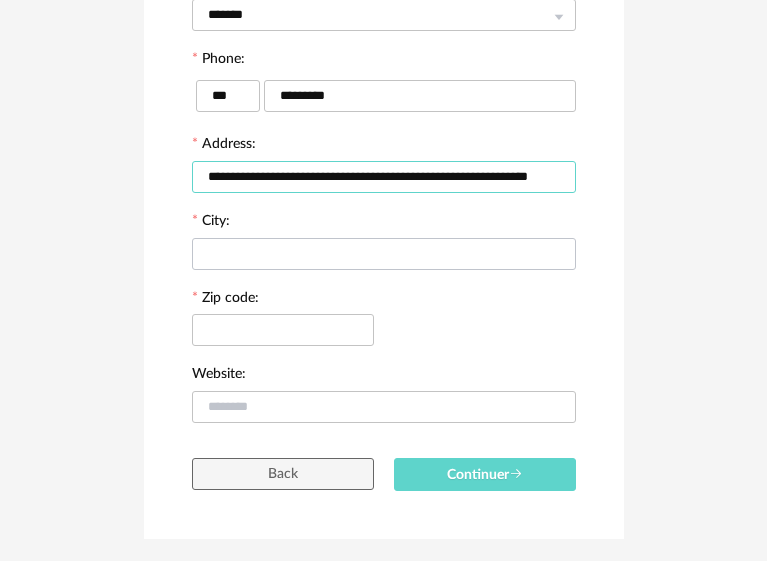 type on "**********" 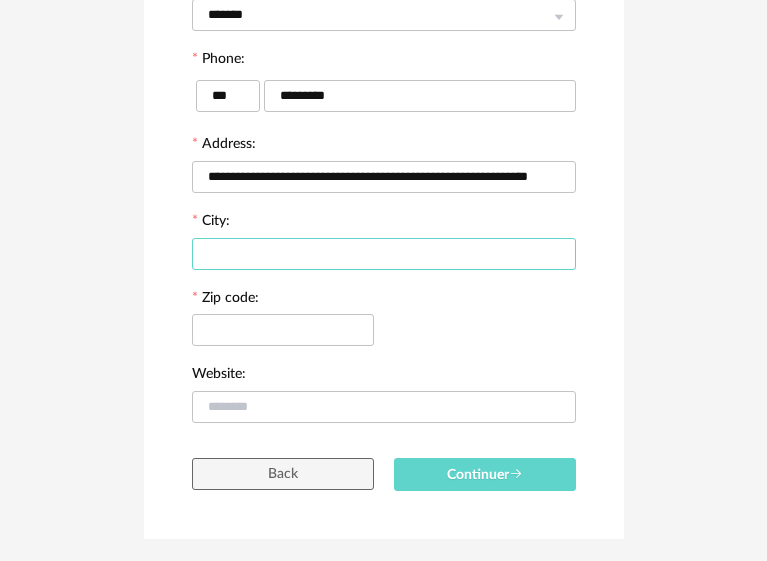 click at bounding box center [384, 254] 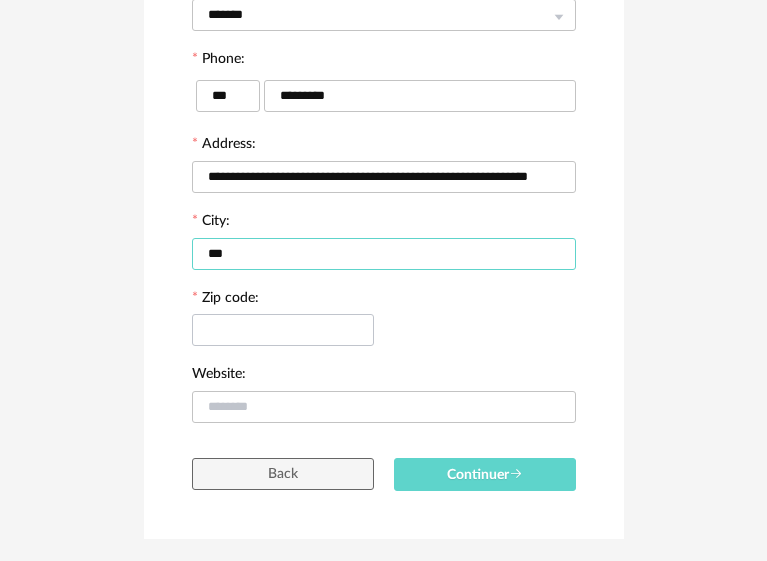 type on "***" 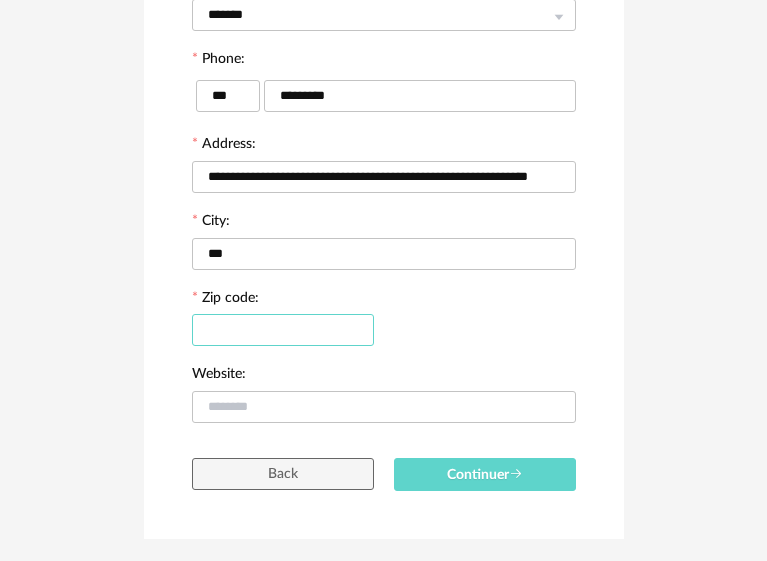 click at bounding box center (283, 330) 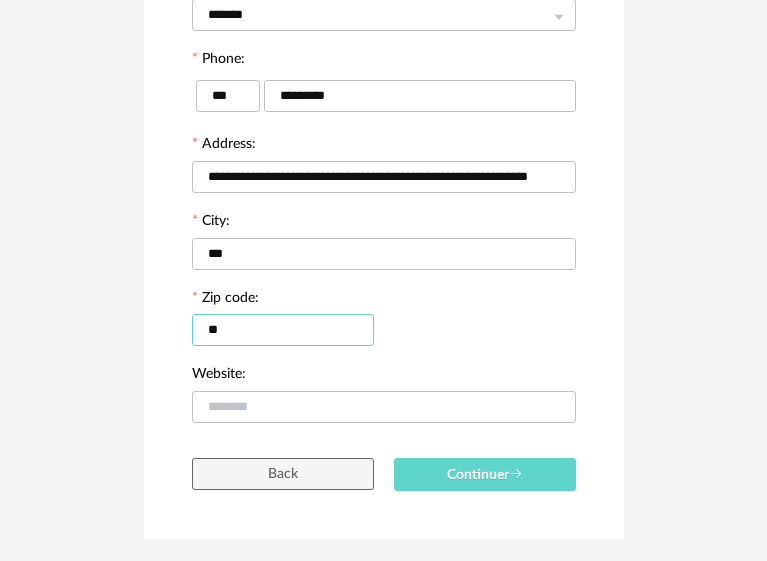 type on "*" 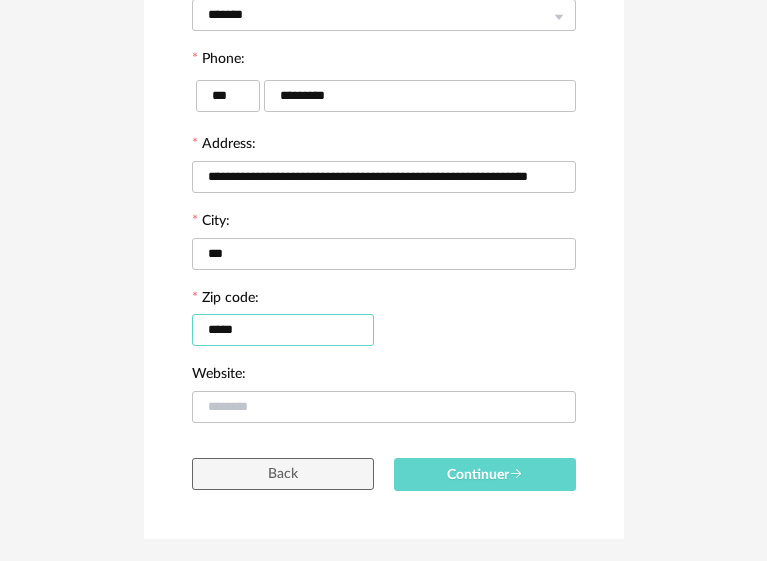 type on "*****" 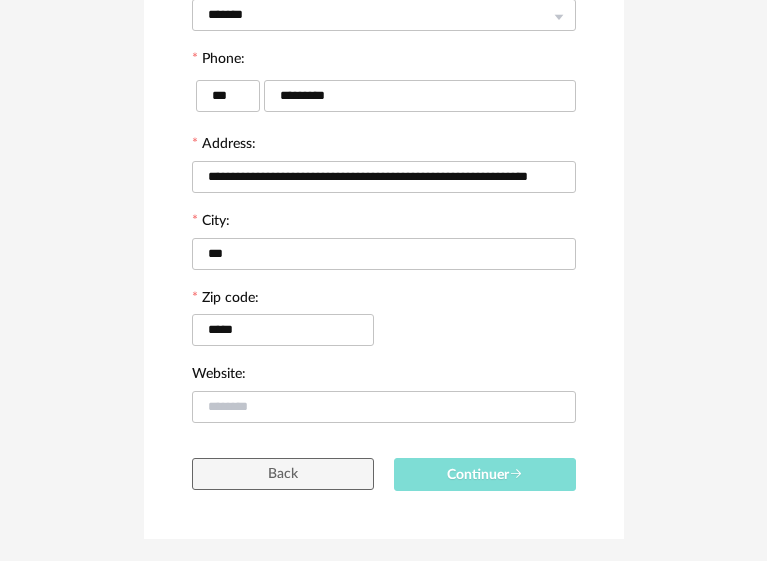 click on "Continuer" at bounding box center (485, 475) 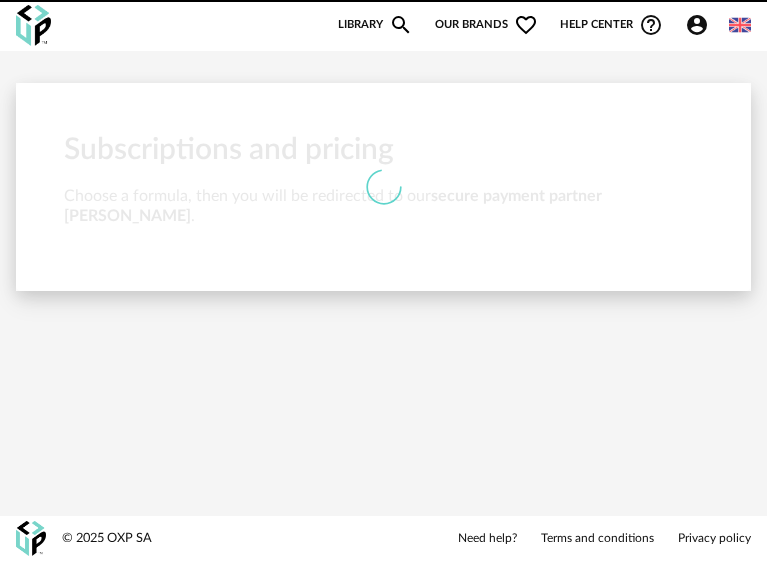 scroll, scrollTop: 0, scrollLeft: 0, axis: both 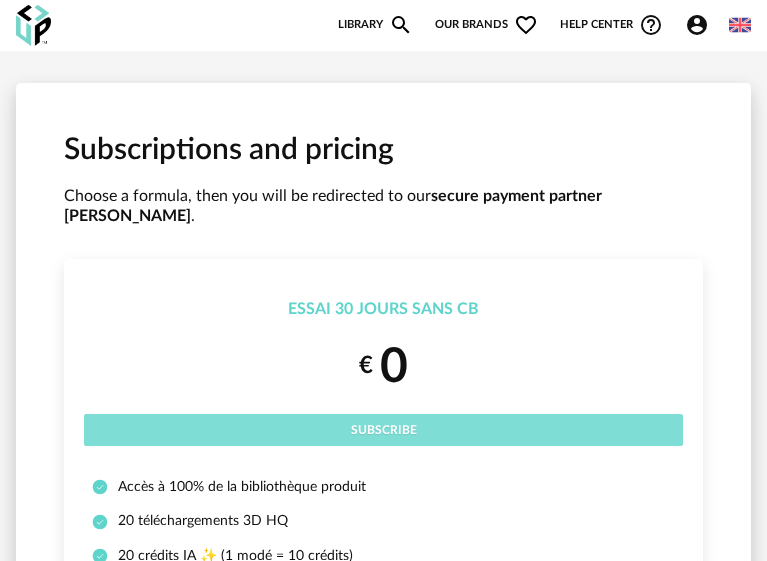click on "Subscribe" at bounding box center (384, 430) 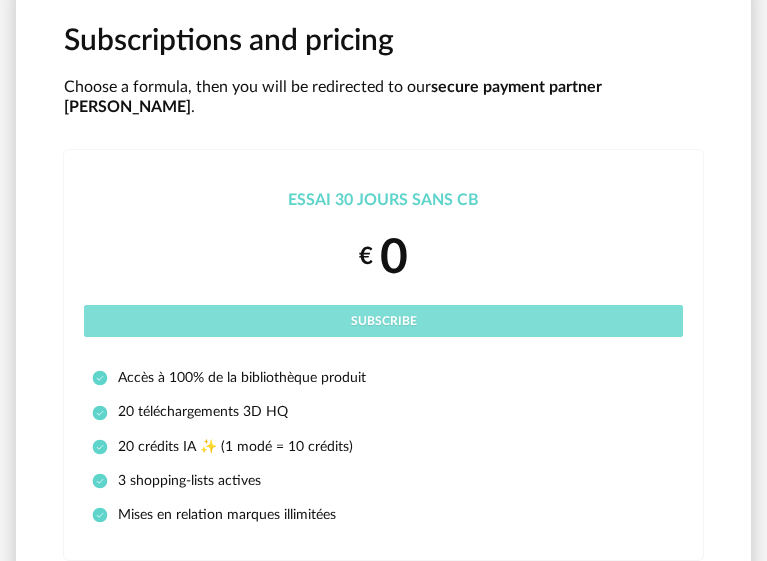 scroll, scrollTop: 376, scrollLeft: 0, axis: vertical 